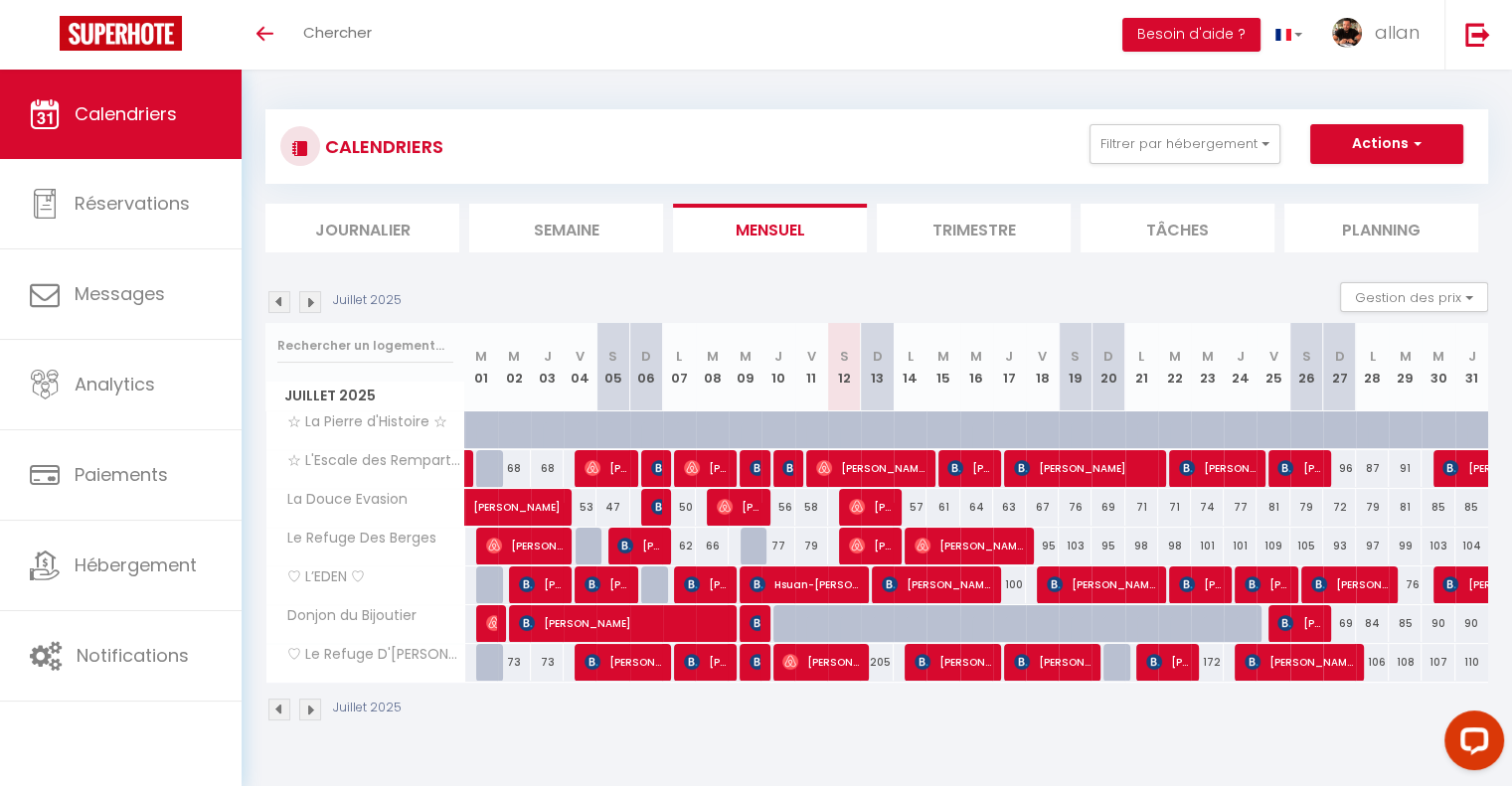 scroll, scrollTop: 3, scrollLeft: 0, axis: vertical 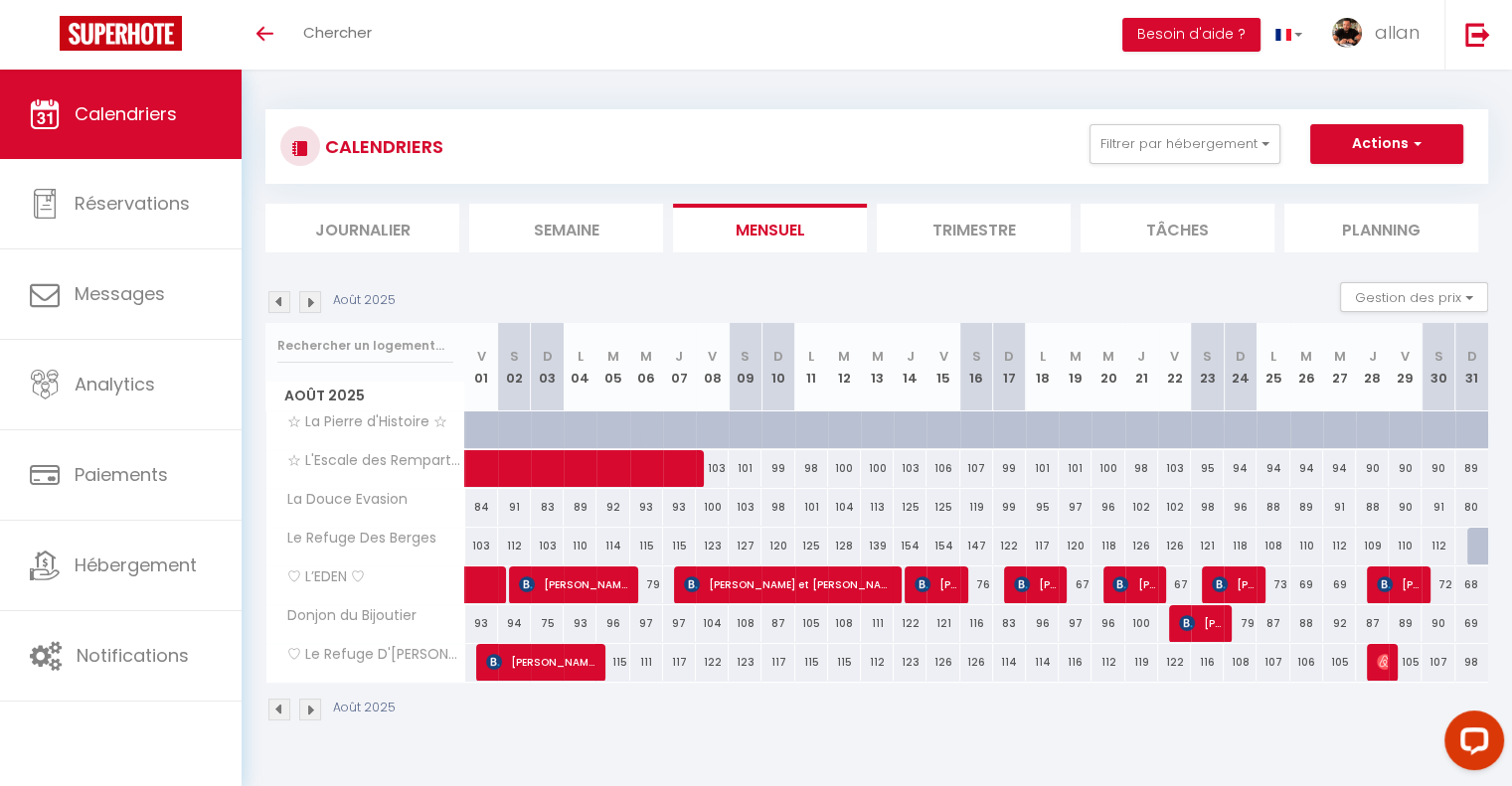 click at bounding box center [279, 302] 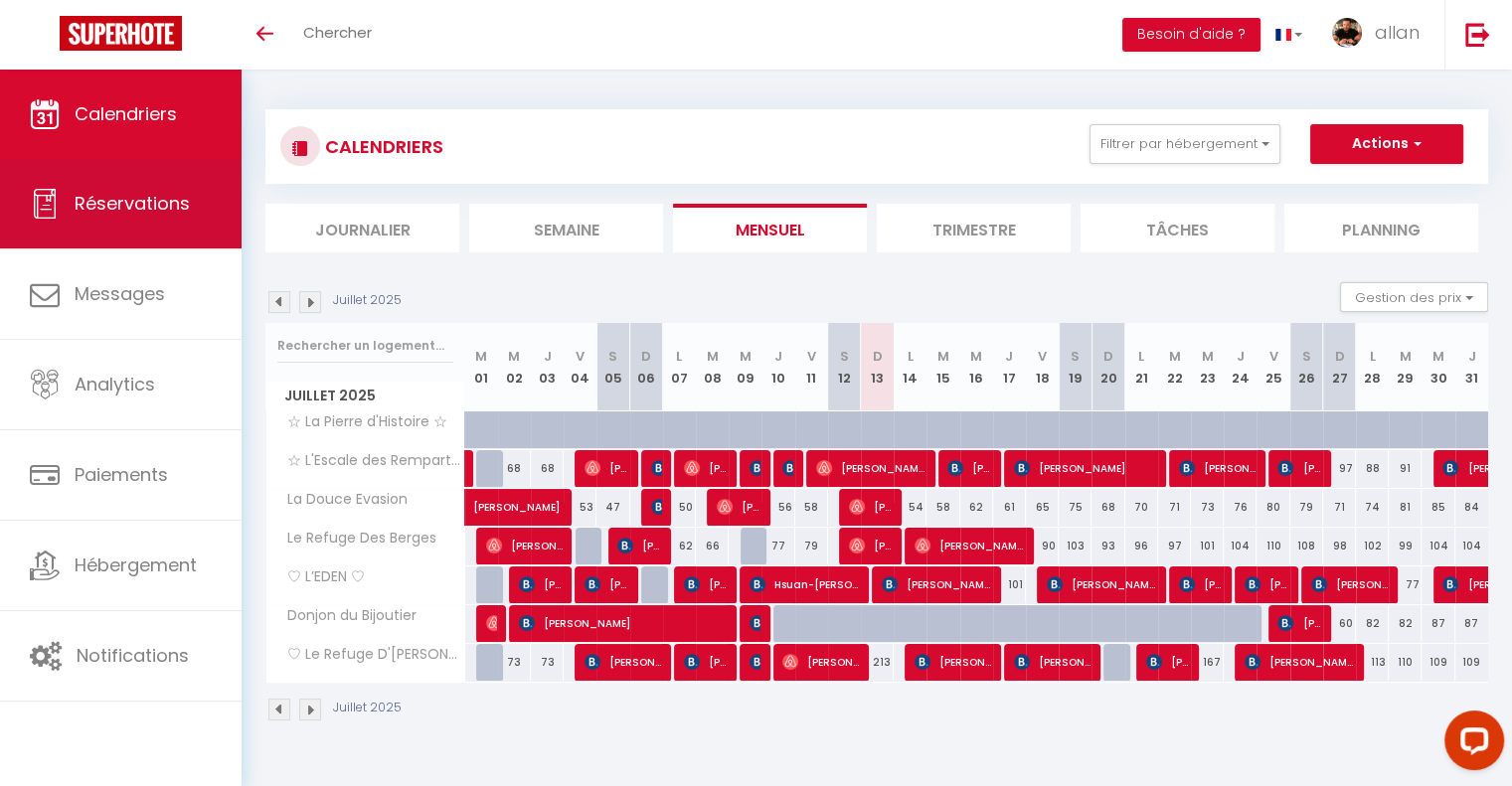 click on "Réservations" at bounding box center (120, 204) 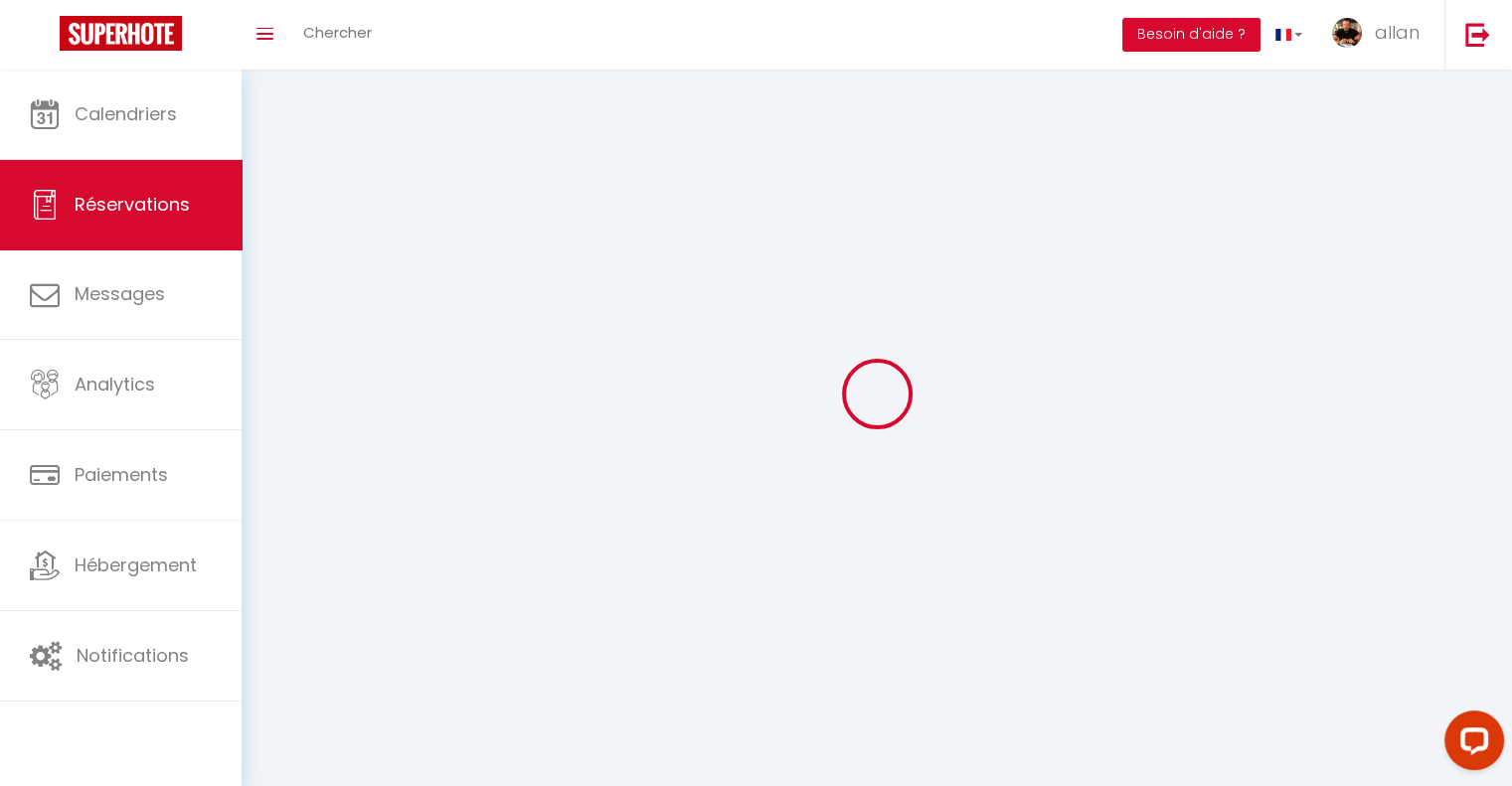 scroll, scrollTop: 0, scrollLeft: 0, axis: both 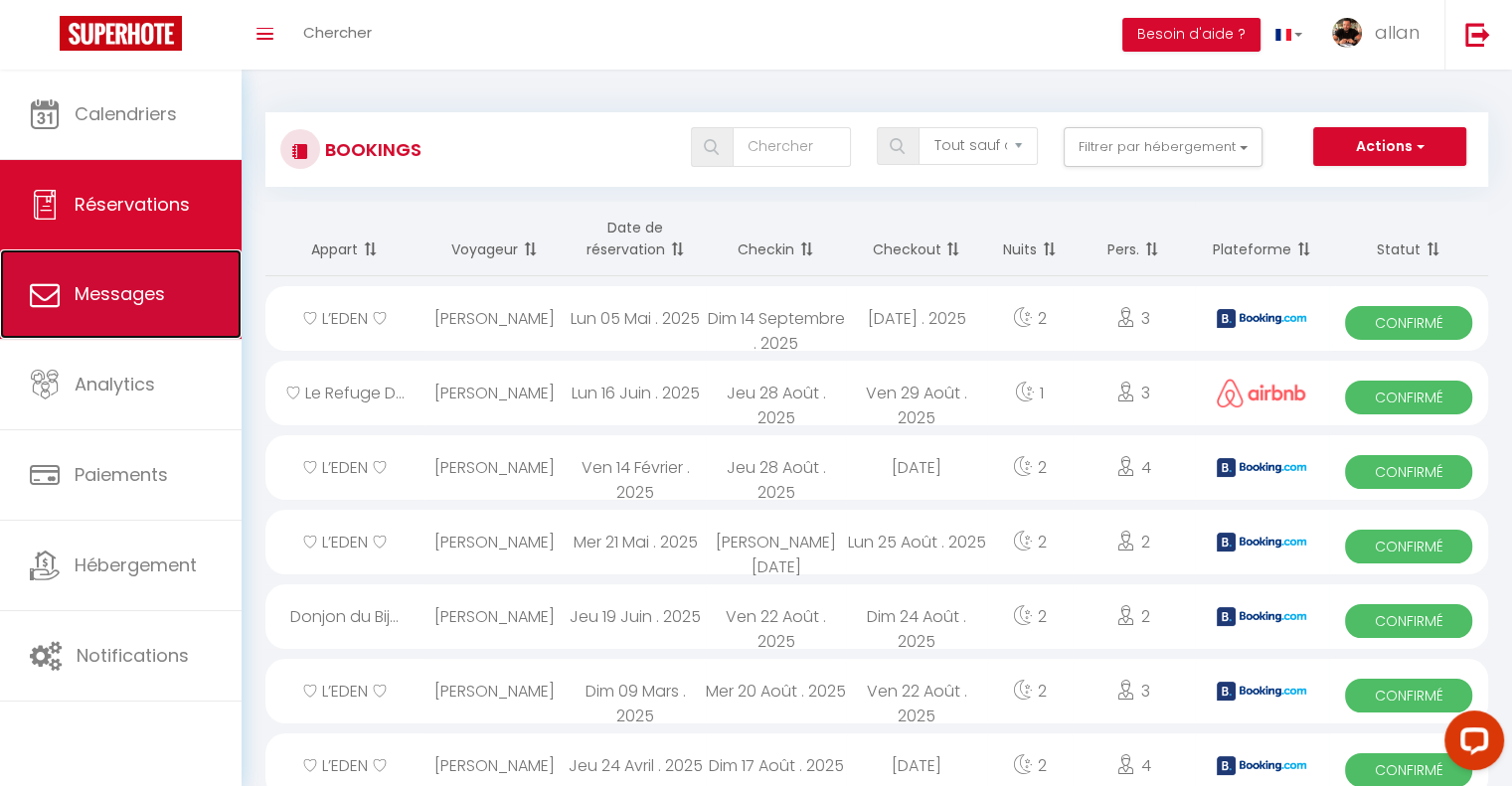 click on "Messages" at bounding box center [119, 293] 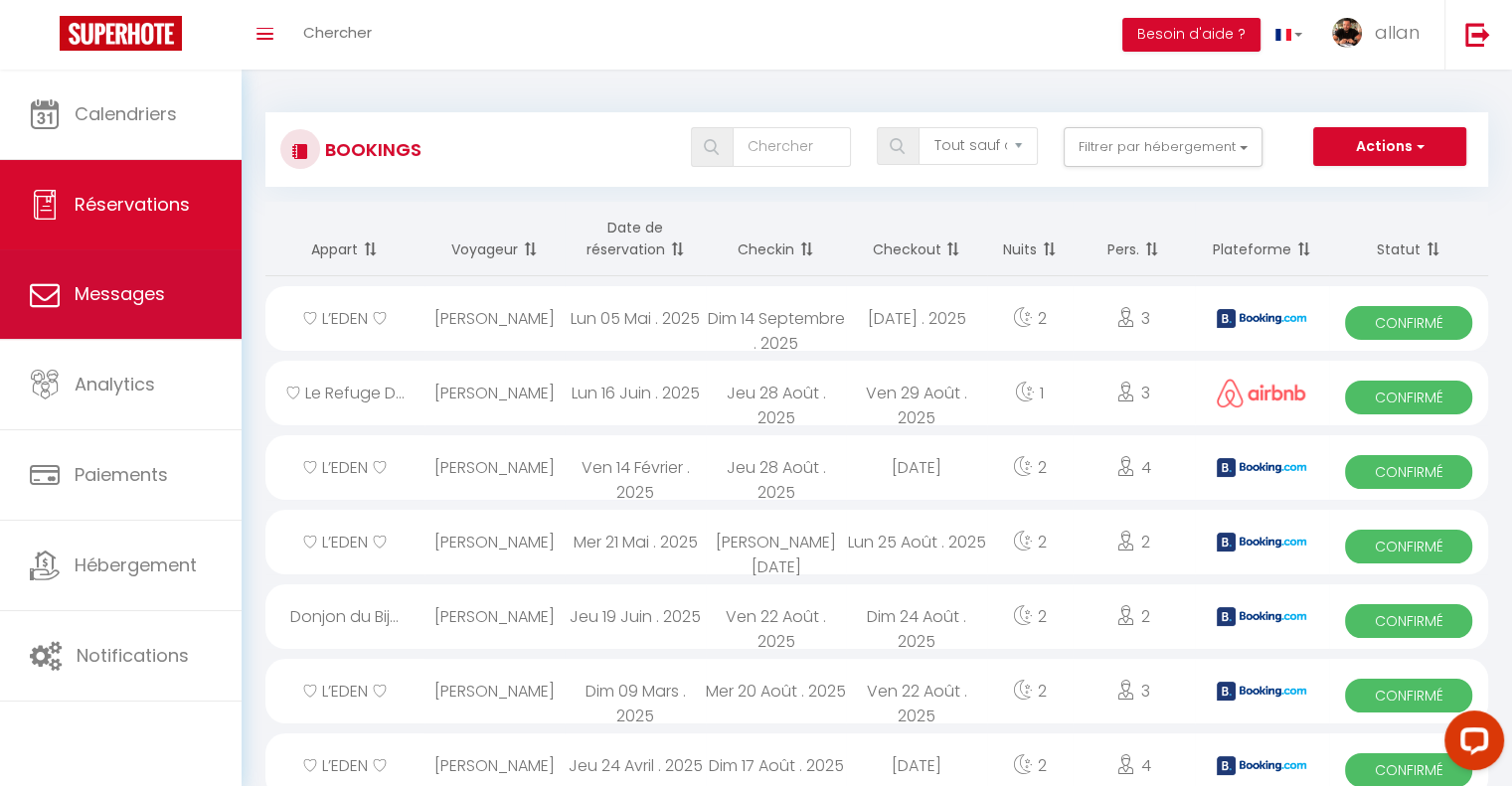 select on "message" 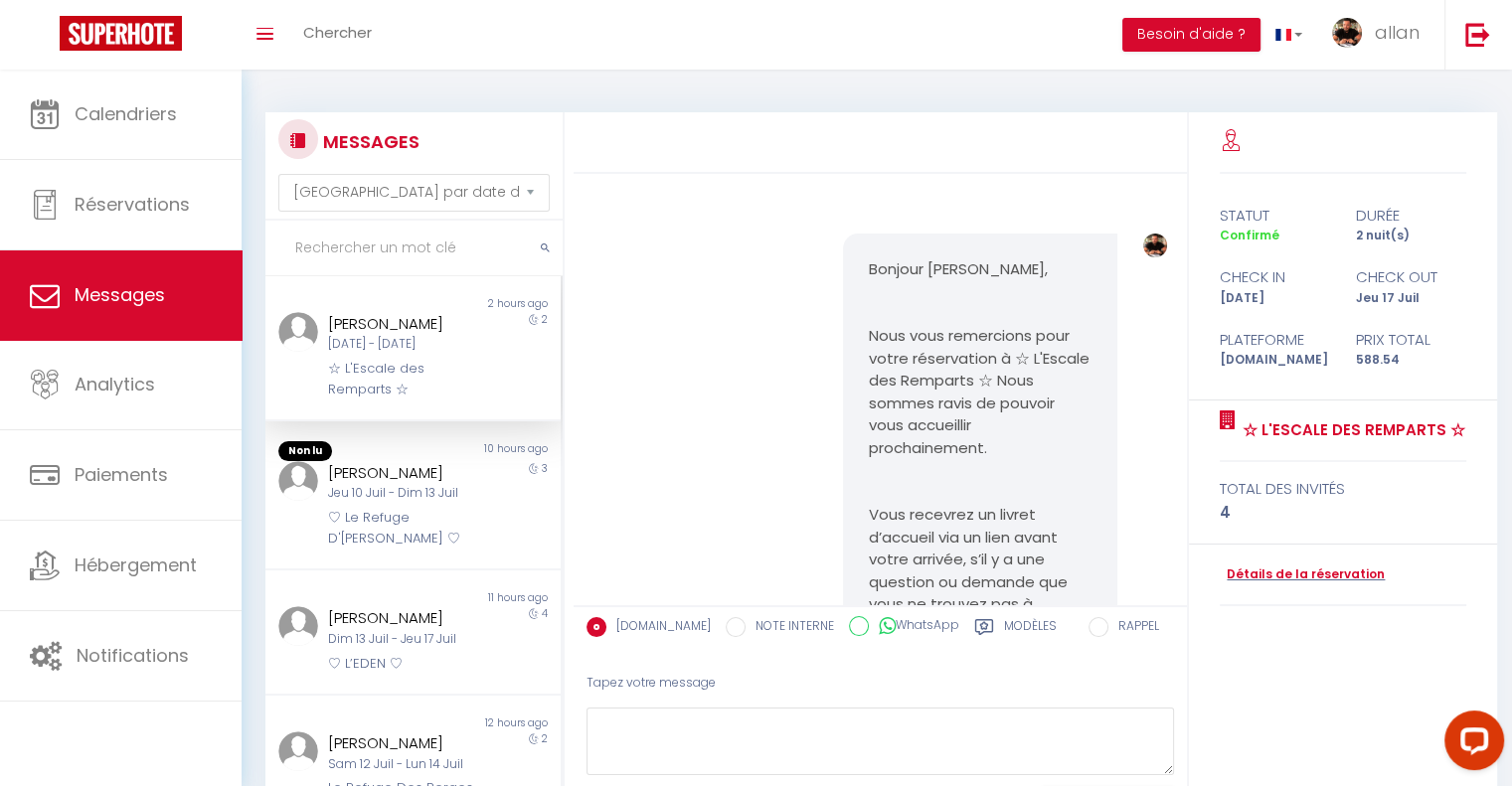 scroll, scrollTop: 5206, scrollLeft: 0, axis: vertical 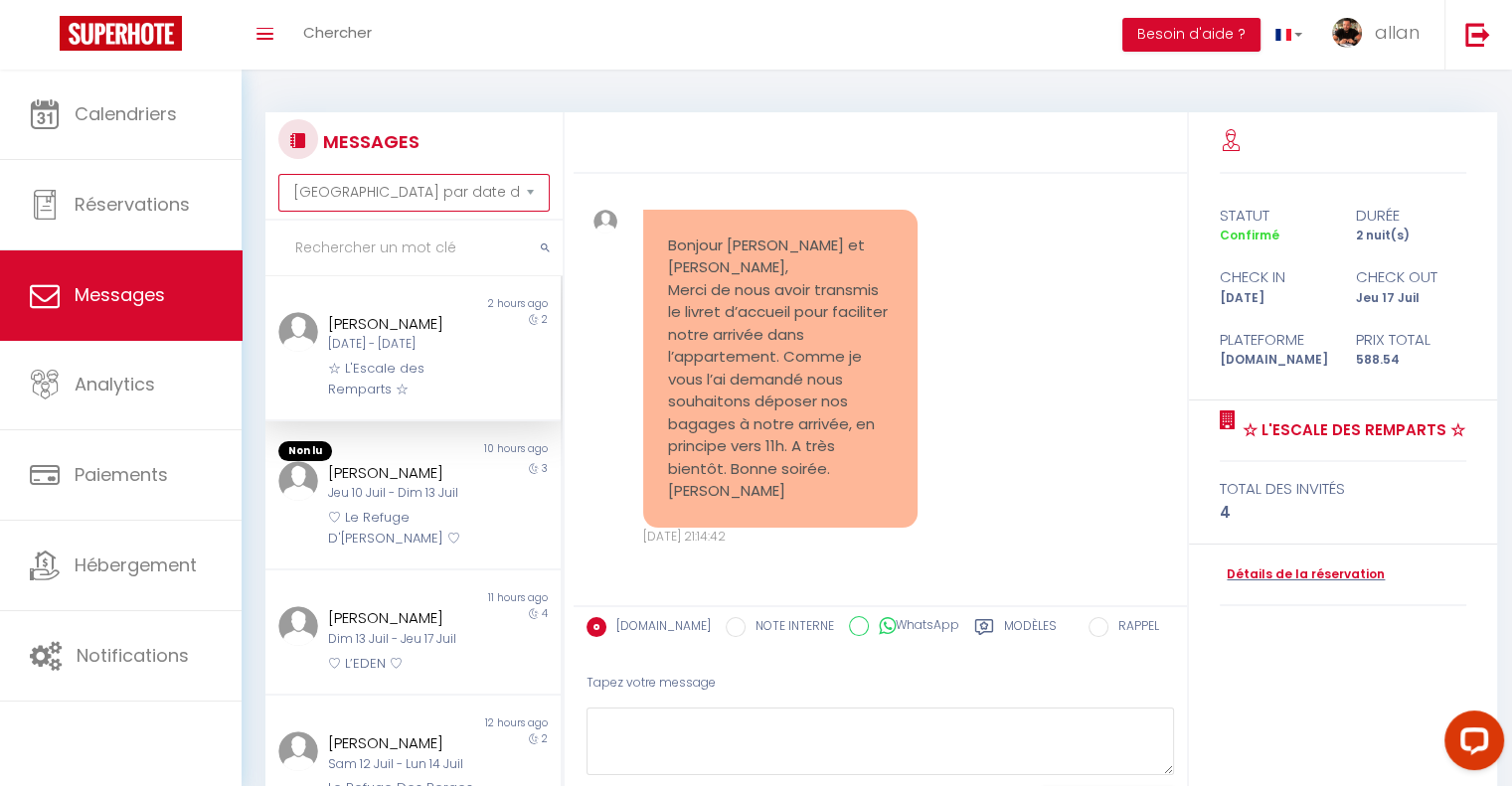click on "Trier par date de réservation   Trier par date de message" at bounding box center (414, 193) 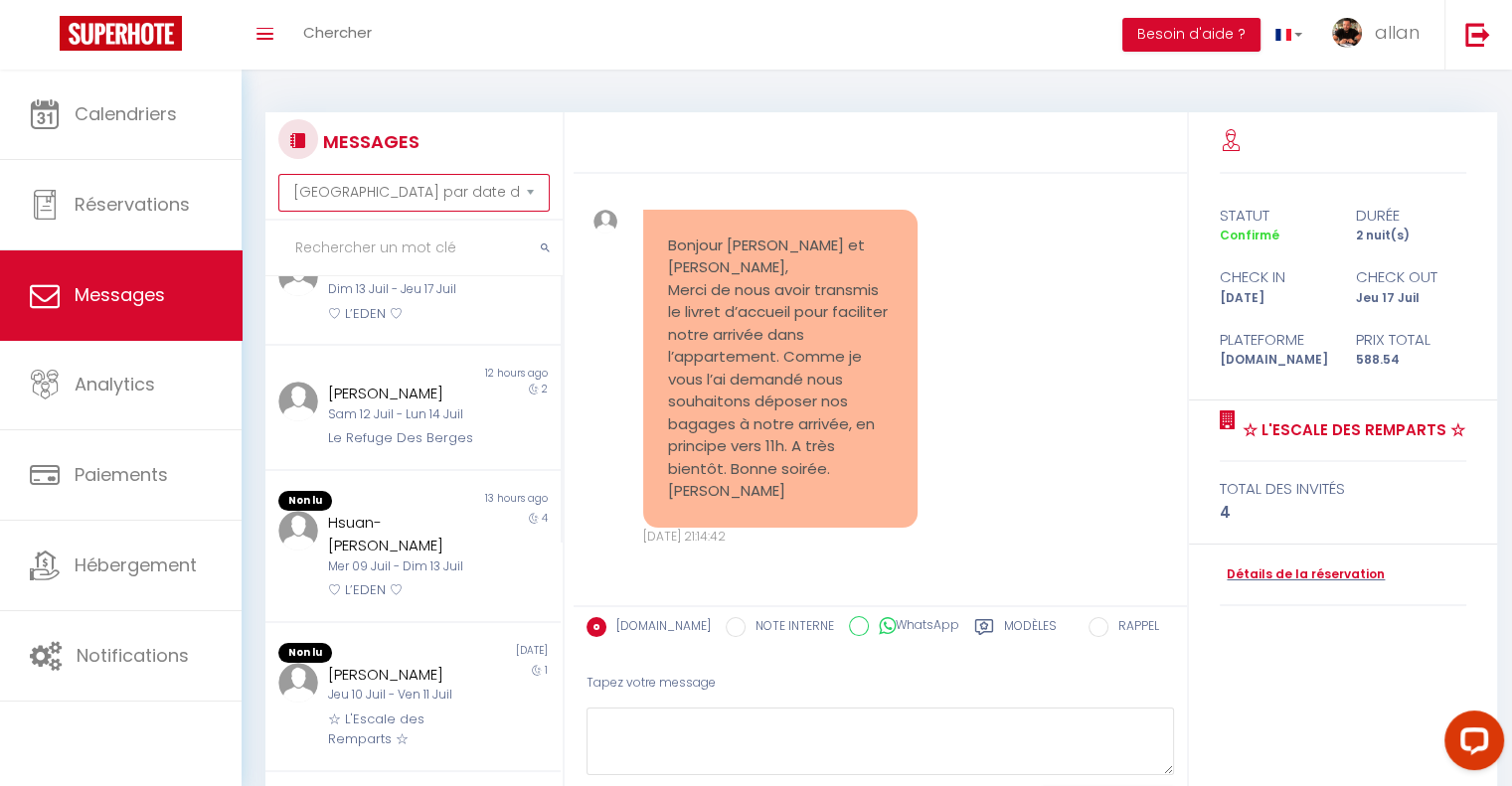 scroll, scrollTop: 370, scrollLeft: 0, axis: vertical 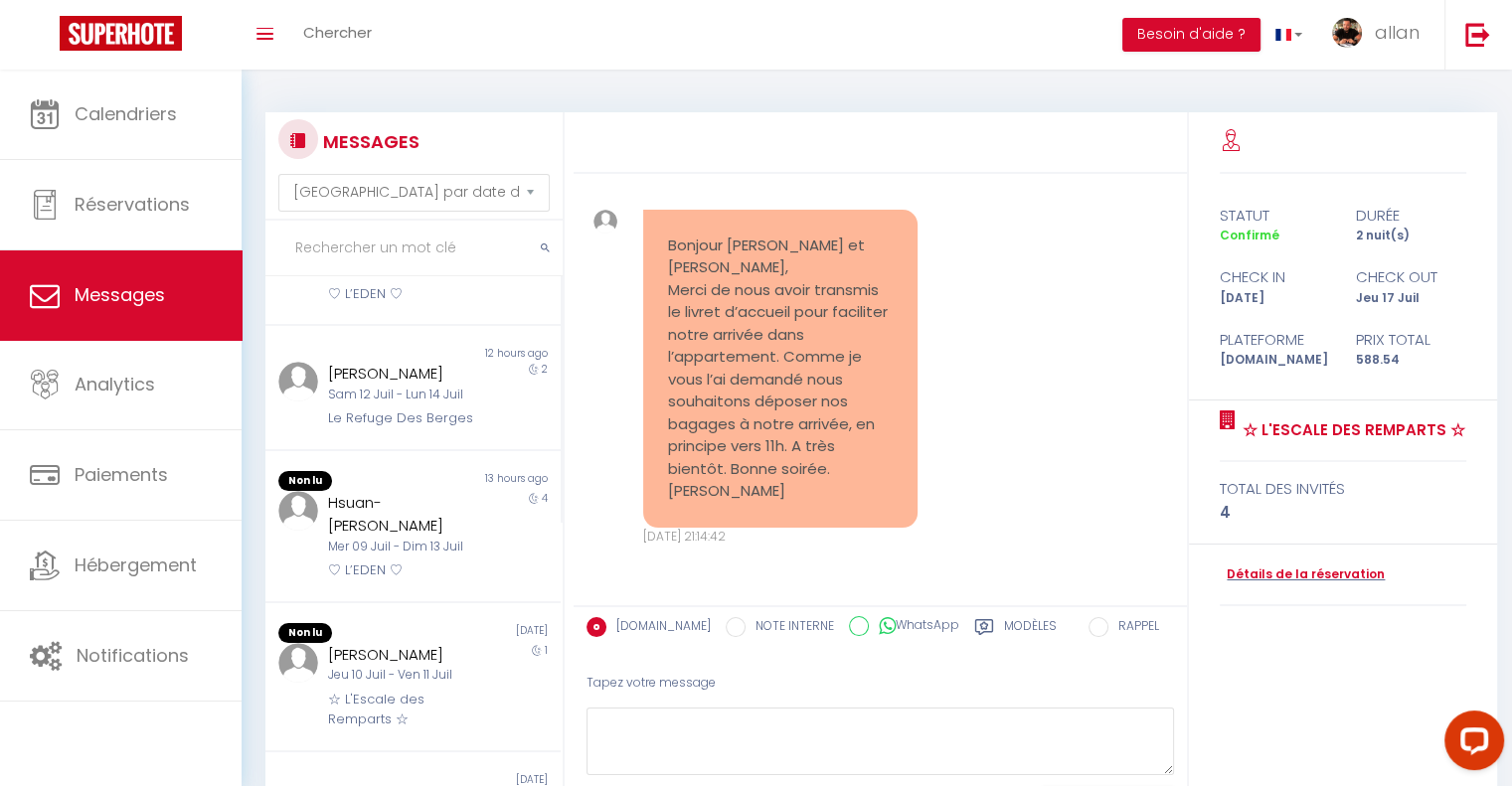 click at bounding box center (414, 248) 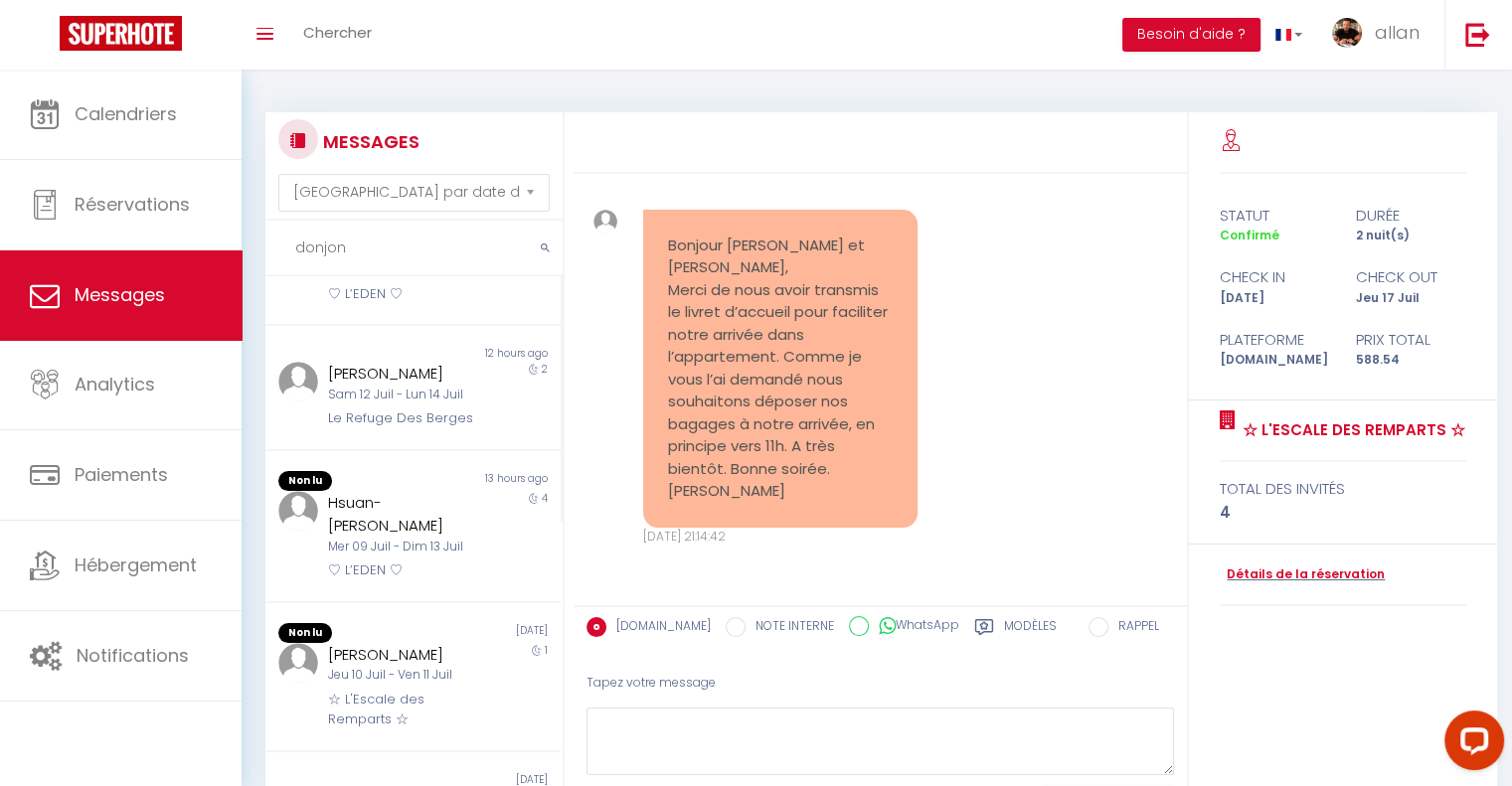 type on "donjon" 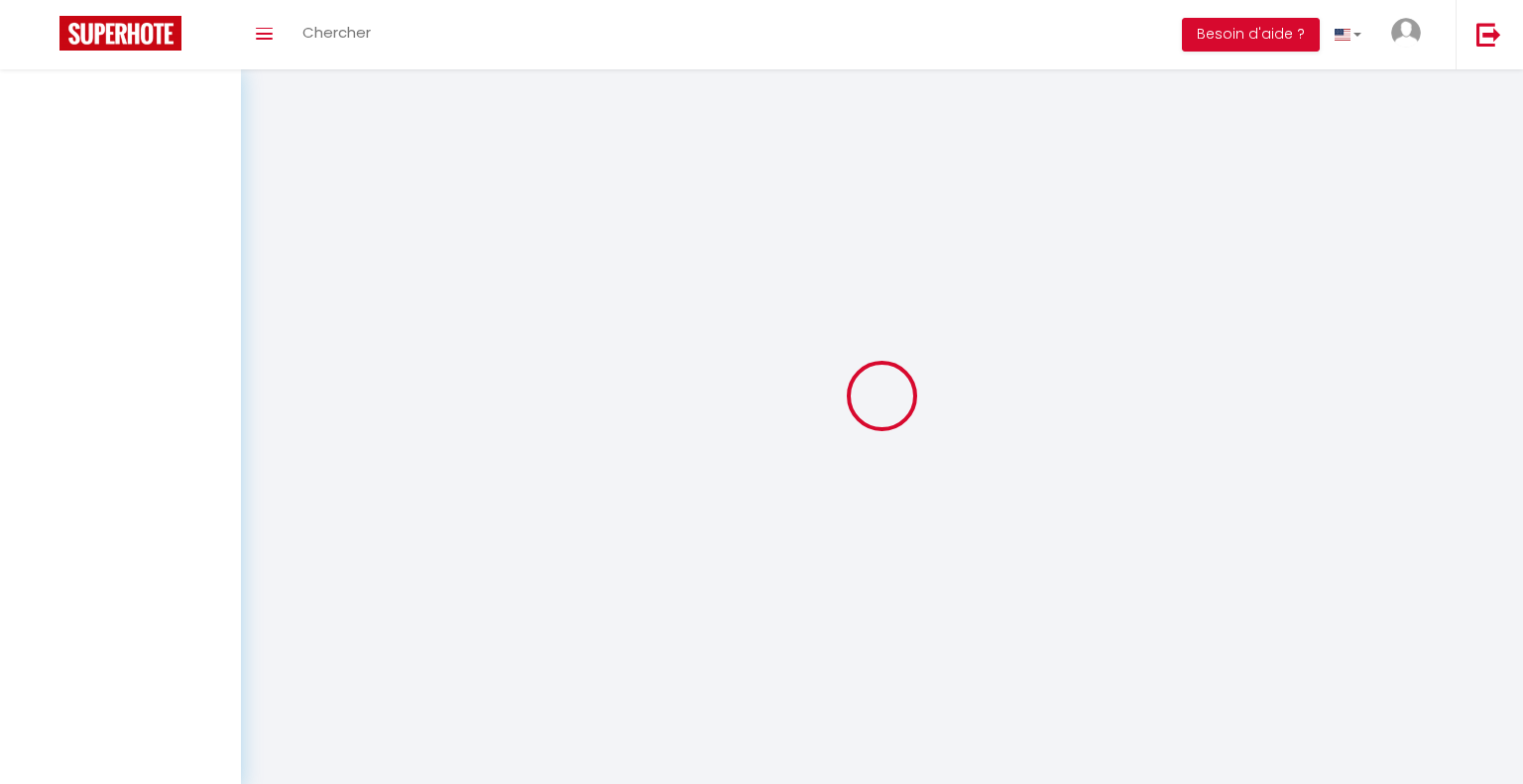 select on "message" 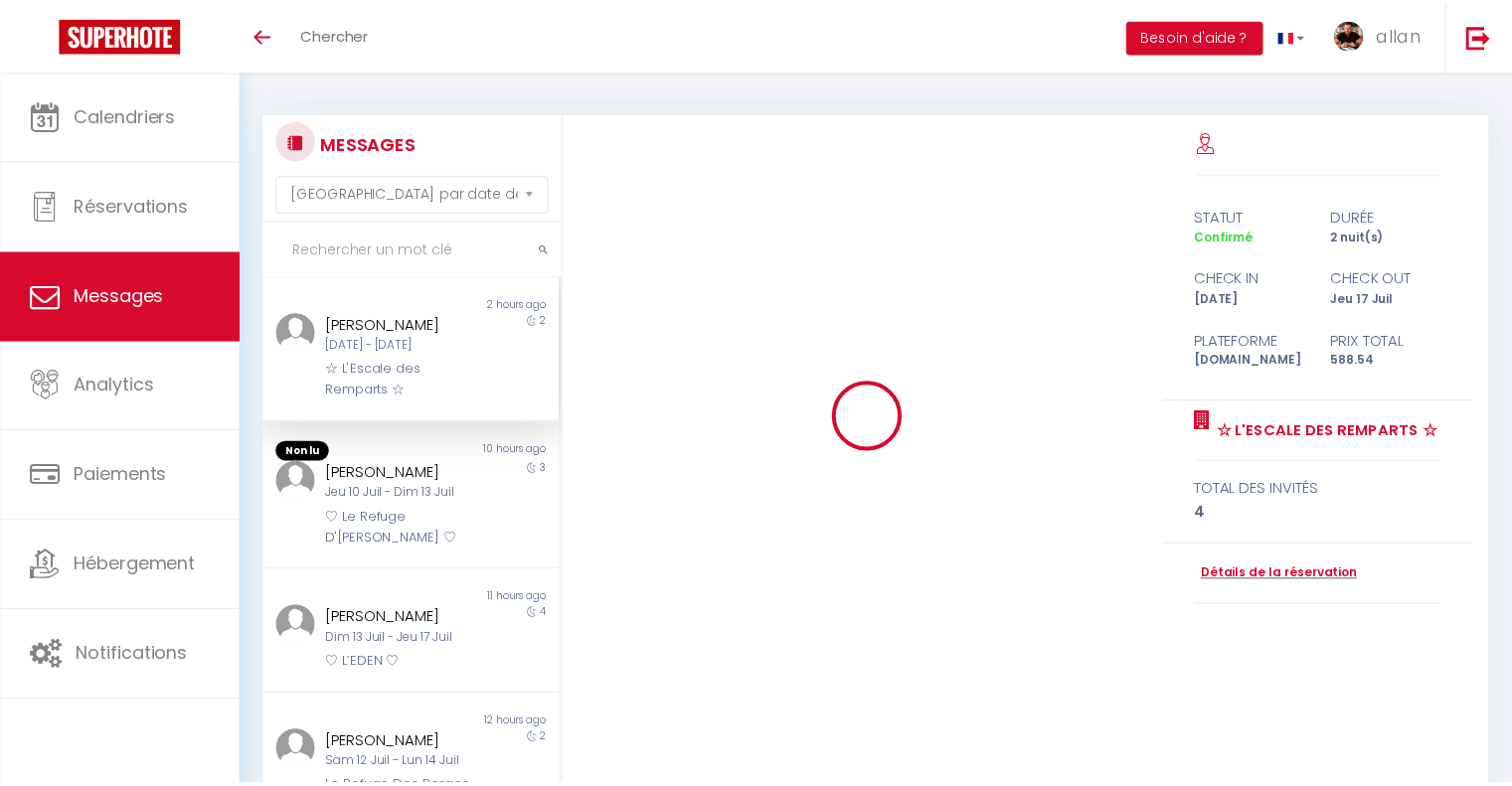 scroll, scrollTop: 0, scrollLeft: 0, axis: both 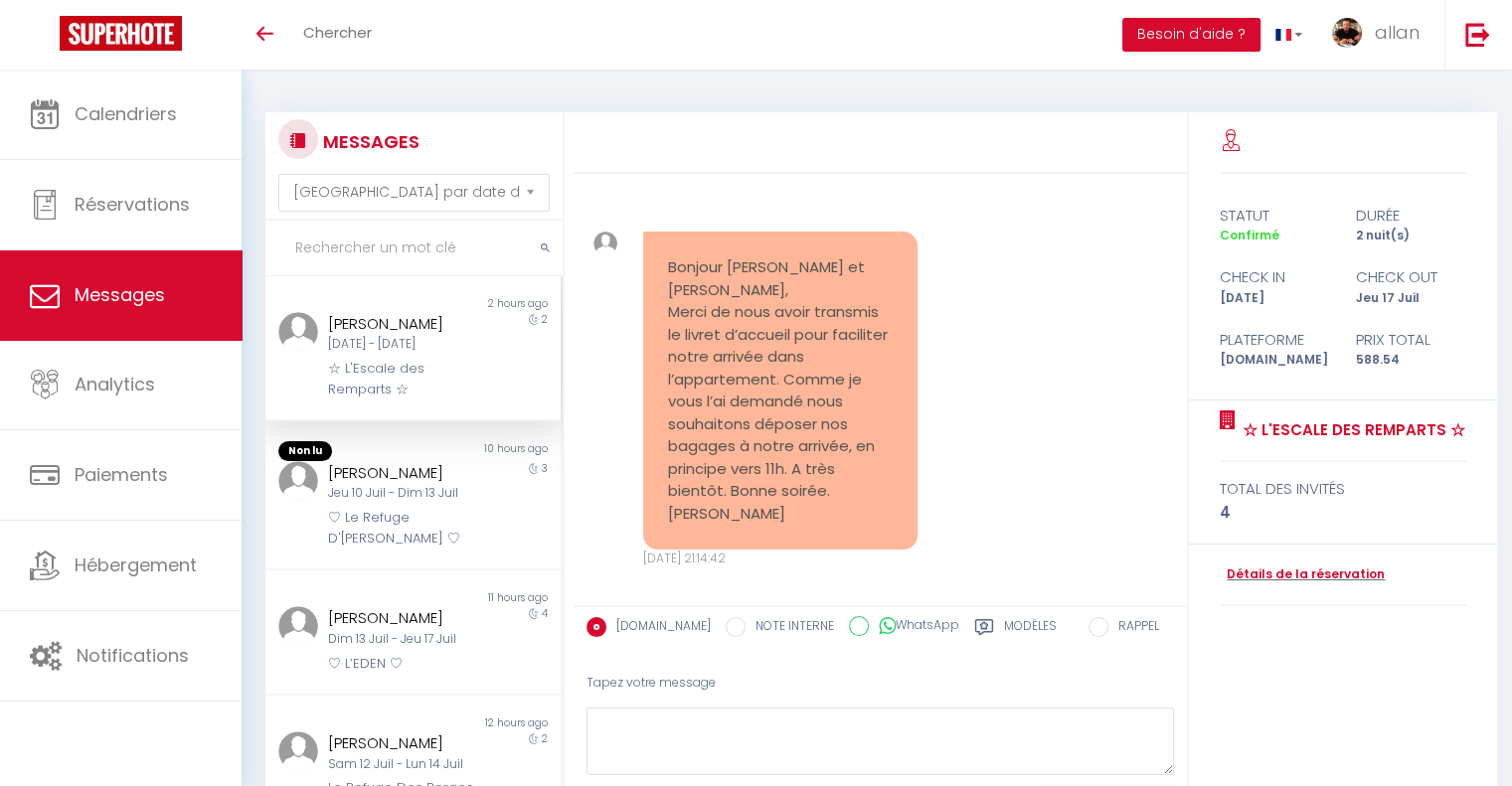 click at bounding box center (414, 248) 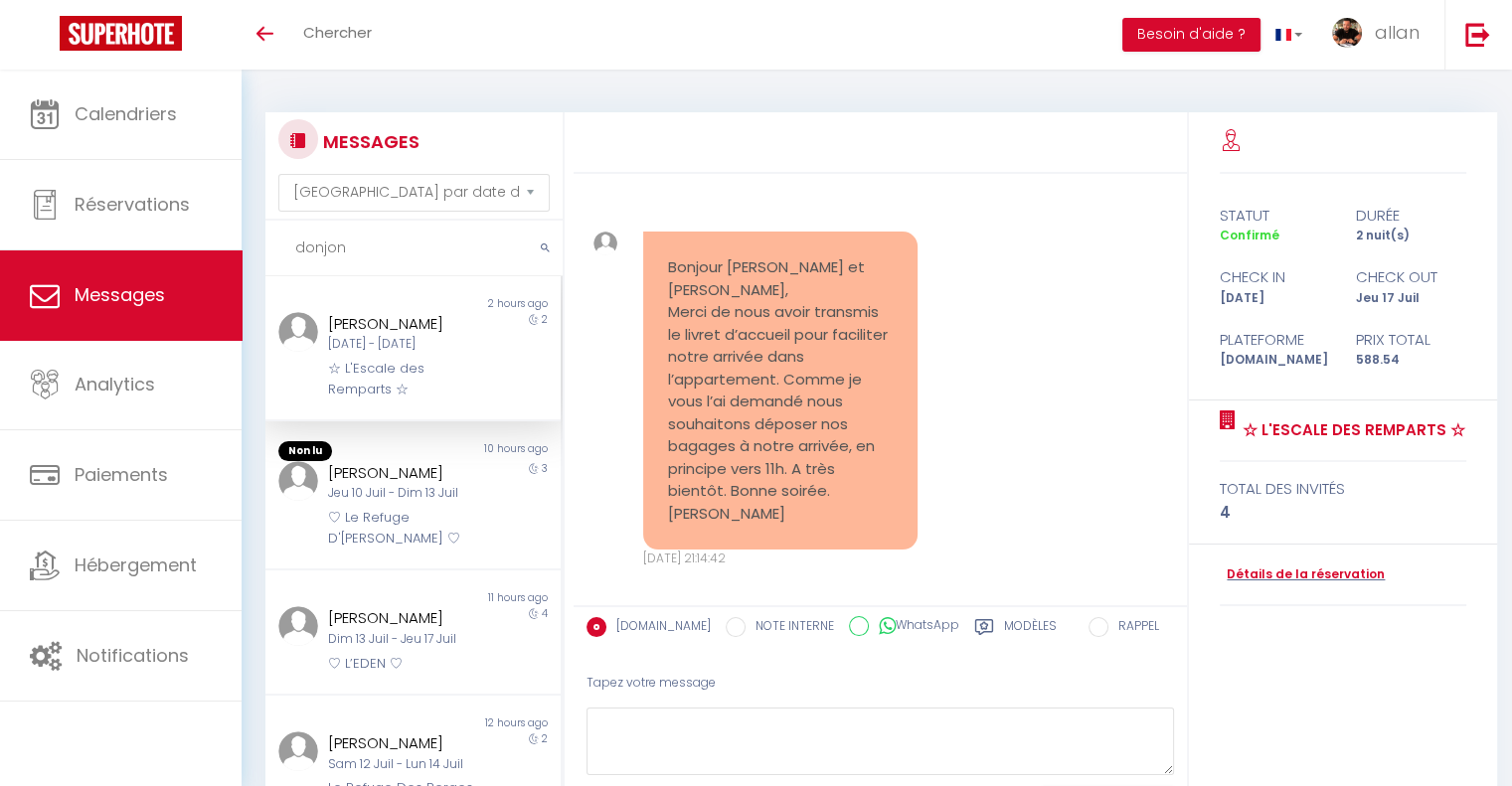 type on "donjon" 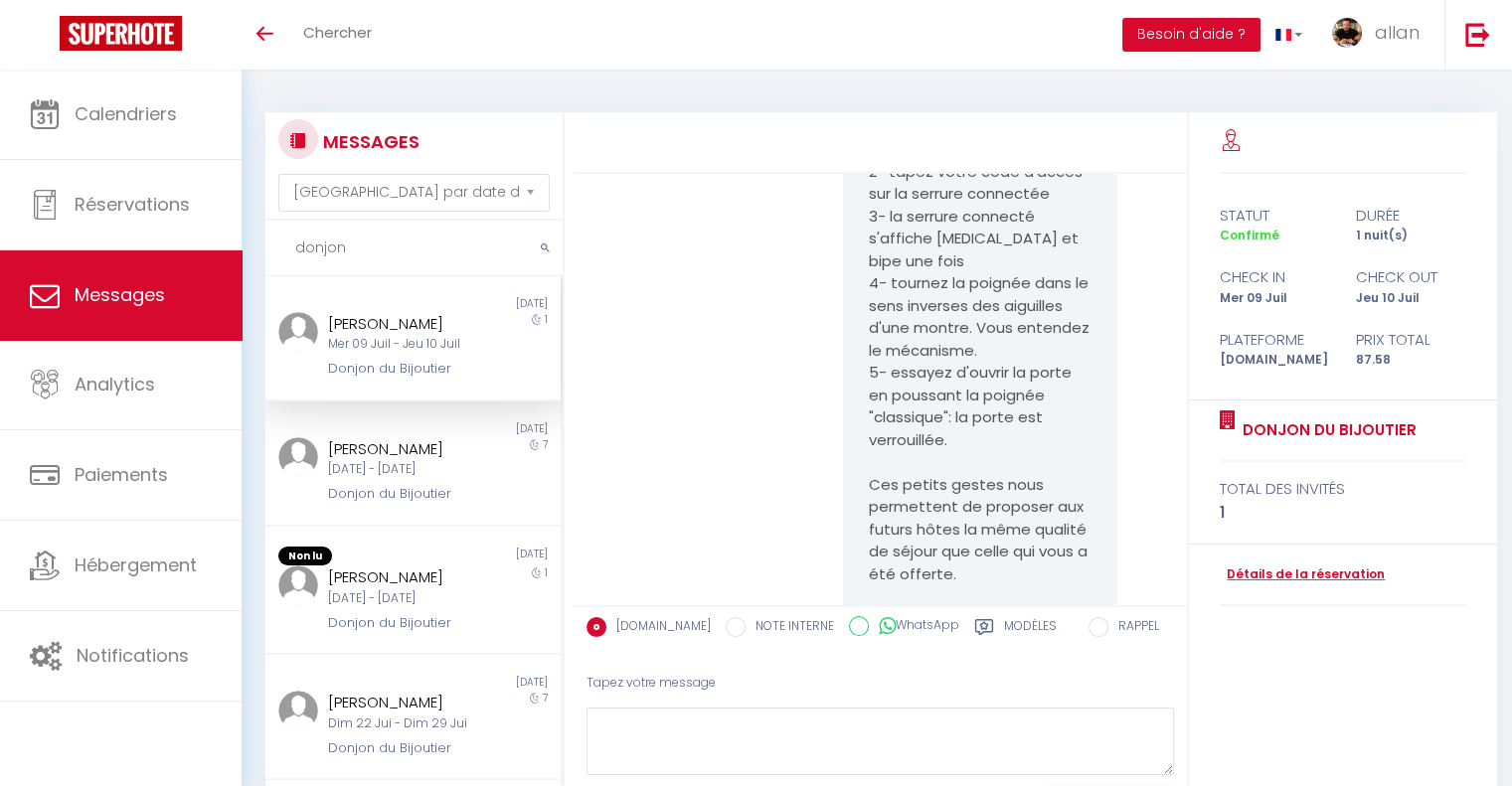 scroll, scrollTop: 6778, scrollLeft: 0, axis: vertical 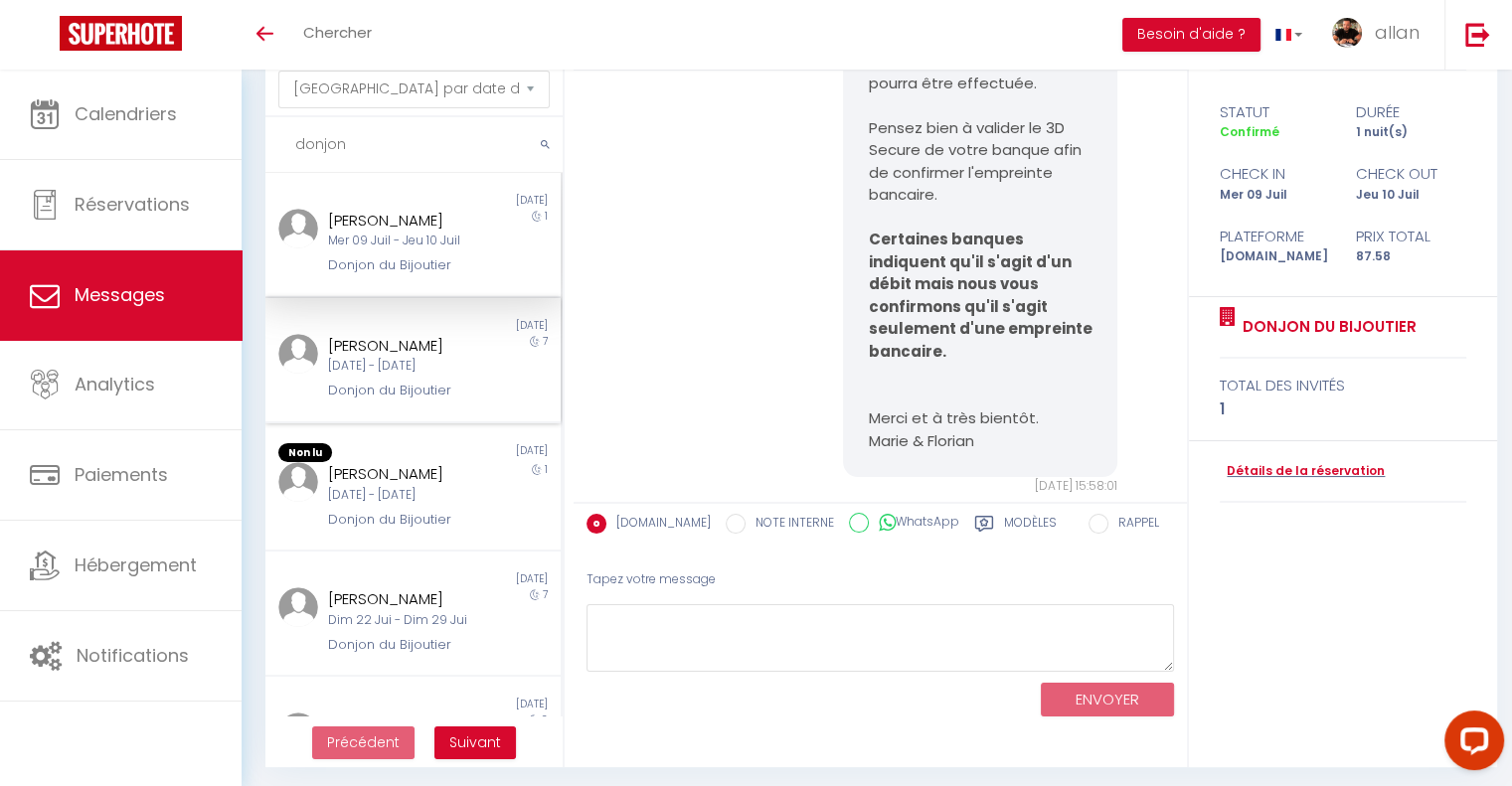 click on "[PERSON_NAME]" at bounding box center (401, 346) 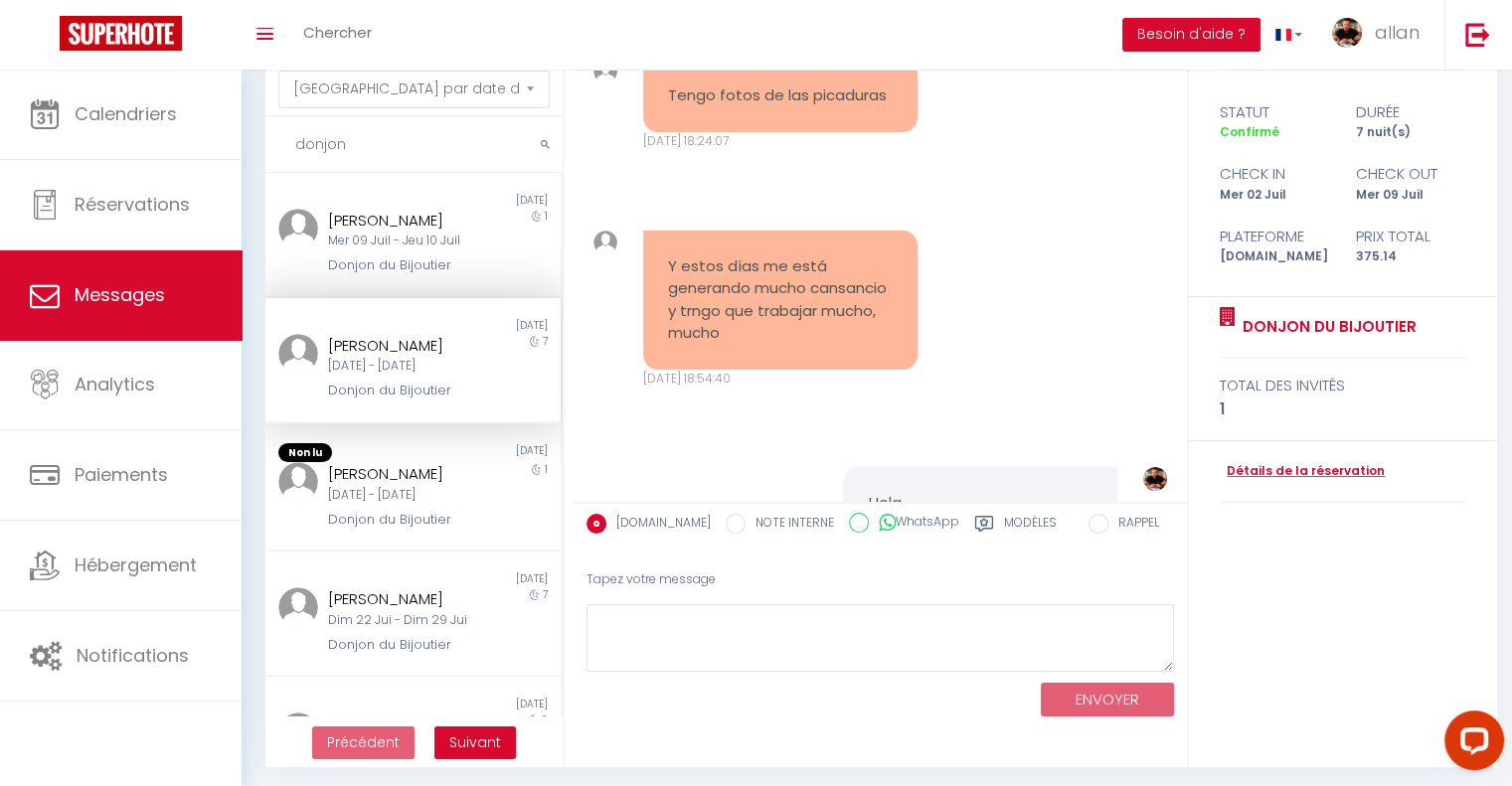 scroll, scrollTop: 10348, scrollLeft: 0, axis: vertical 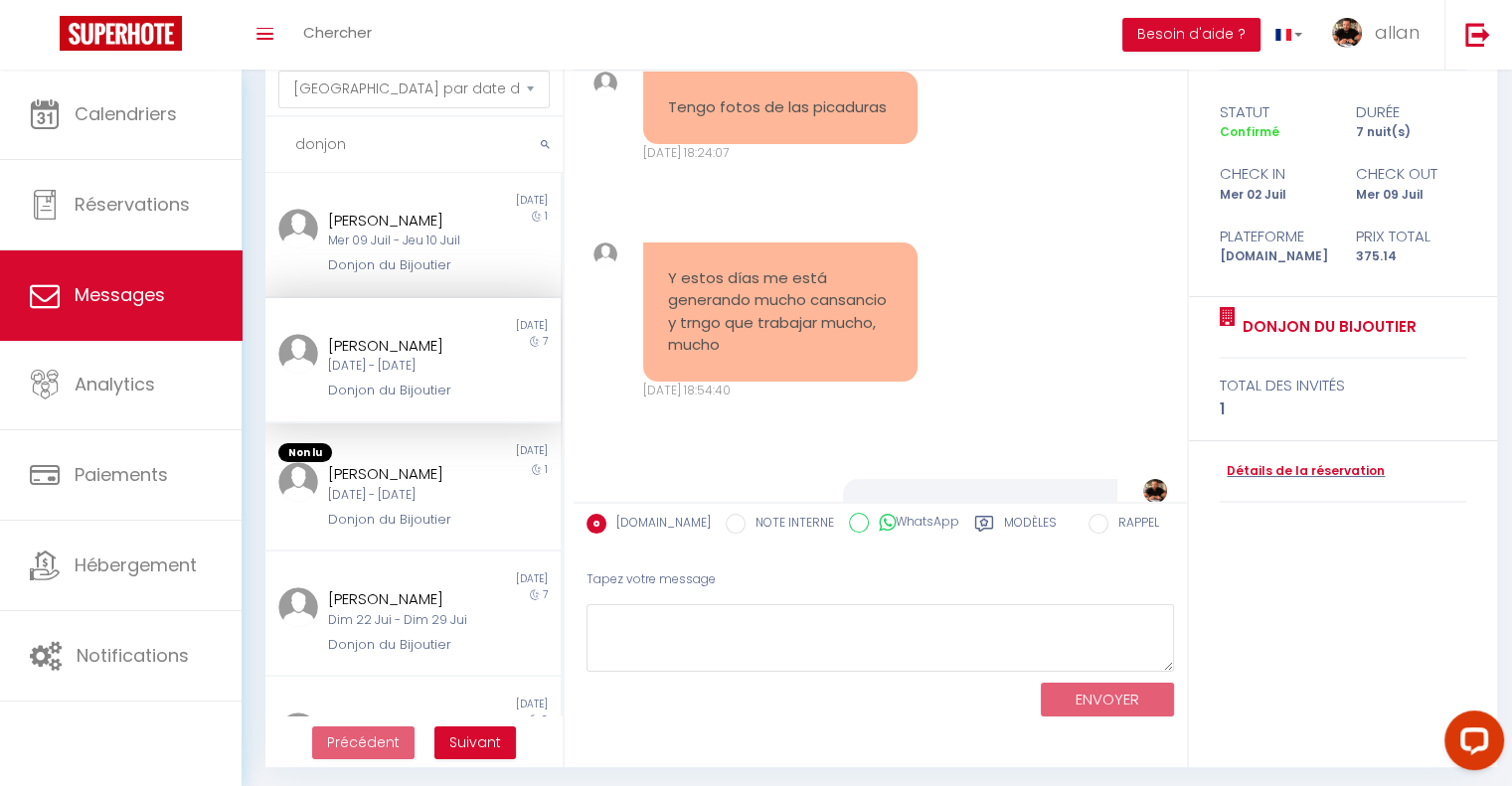 click on "Buenas tardes, que tal? Creo que hay chinches en la cama :( trngo picaduras por casi todo el cuerpo :( como podemos solucionarlo?" at bounding box center (780, -107) 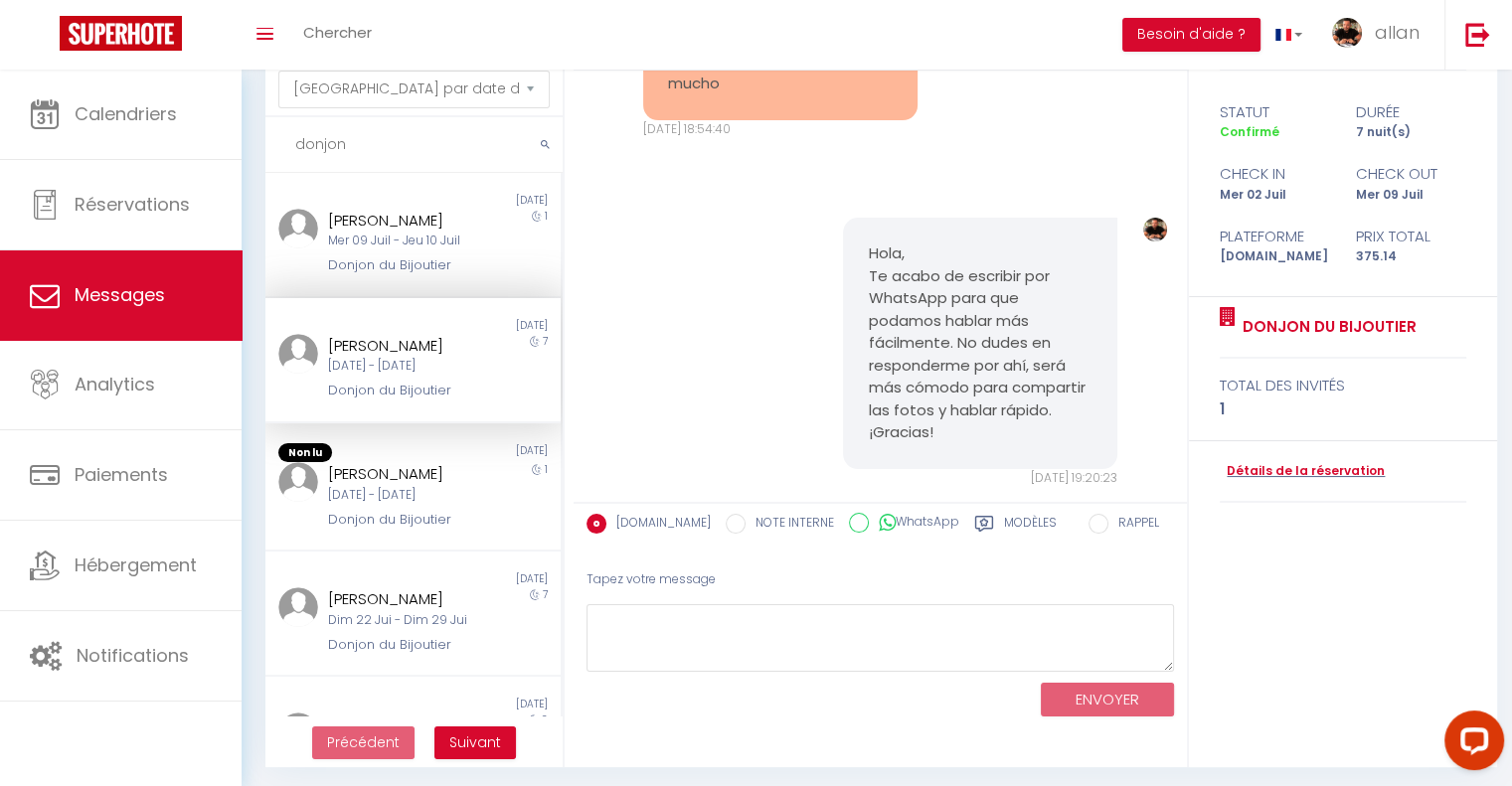 scroll, scrollTop: 10622, scrollLeft: 0, axis: vertical 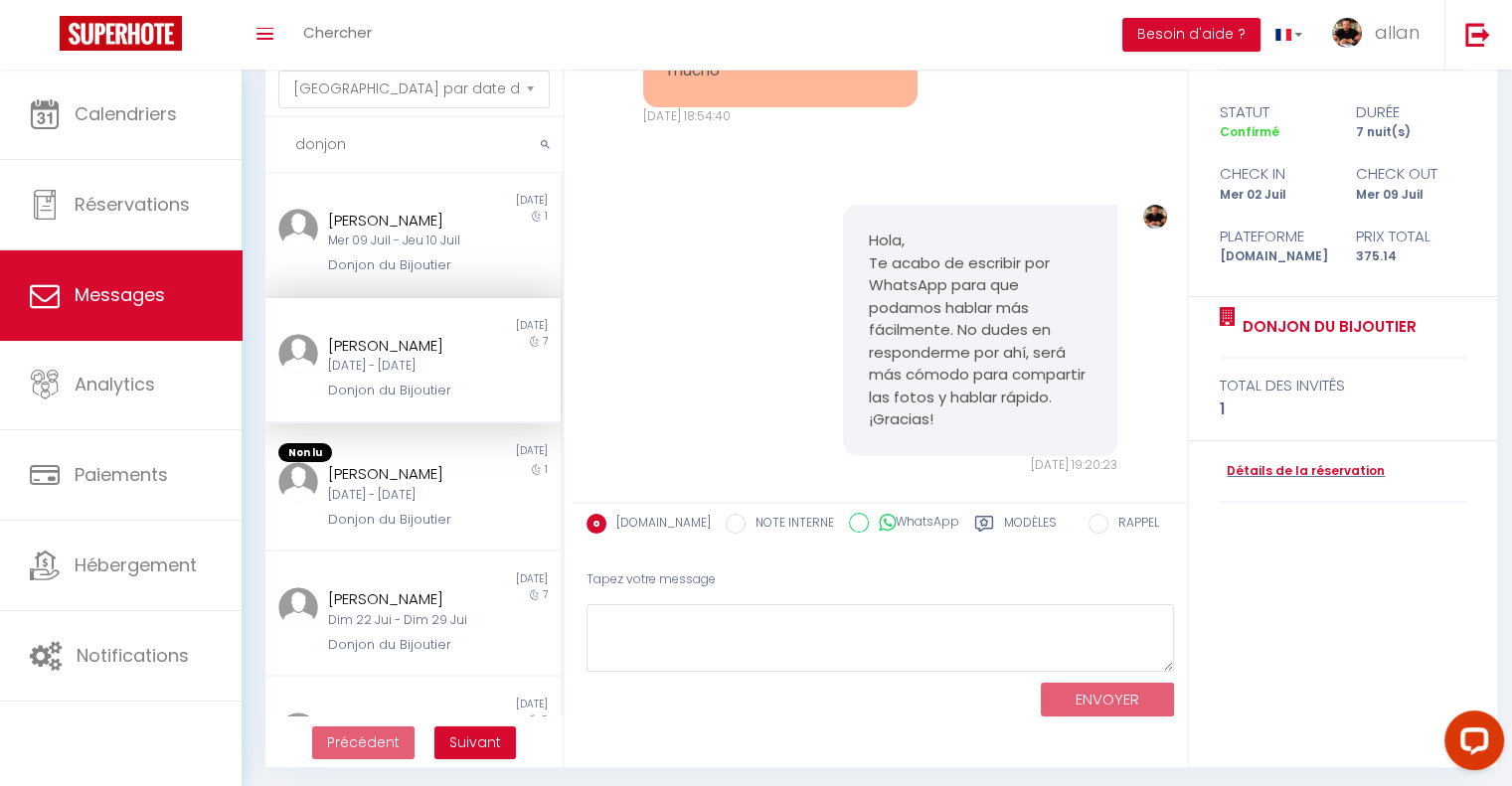 click on "Y estos días me está generando mucho cansancio y trngo que trabajar mucho, mucho" at bounding box center [780, 38] 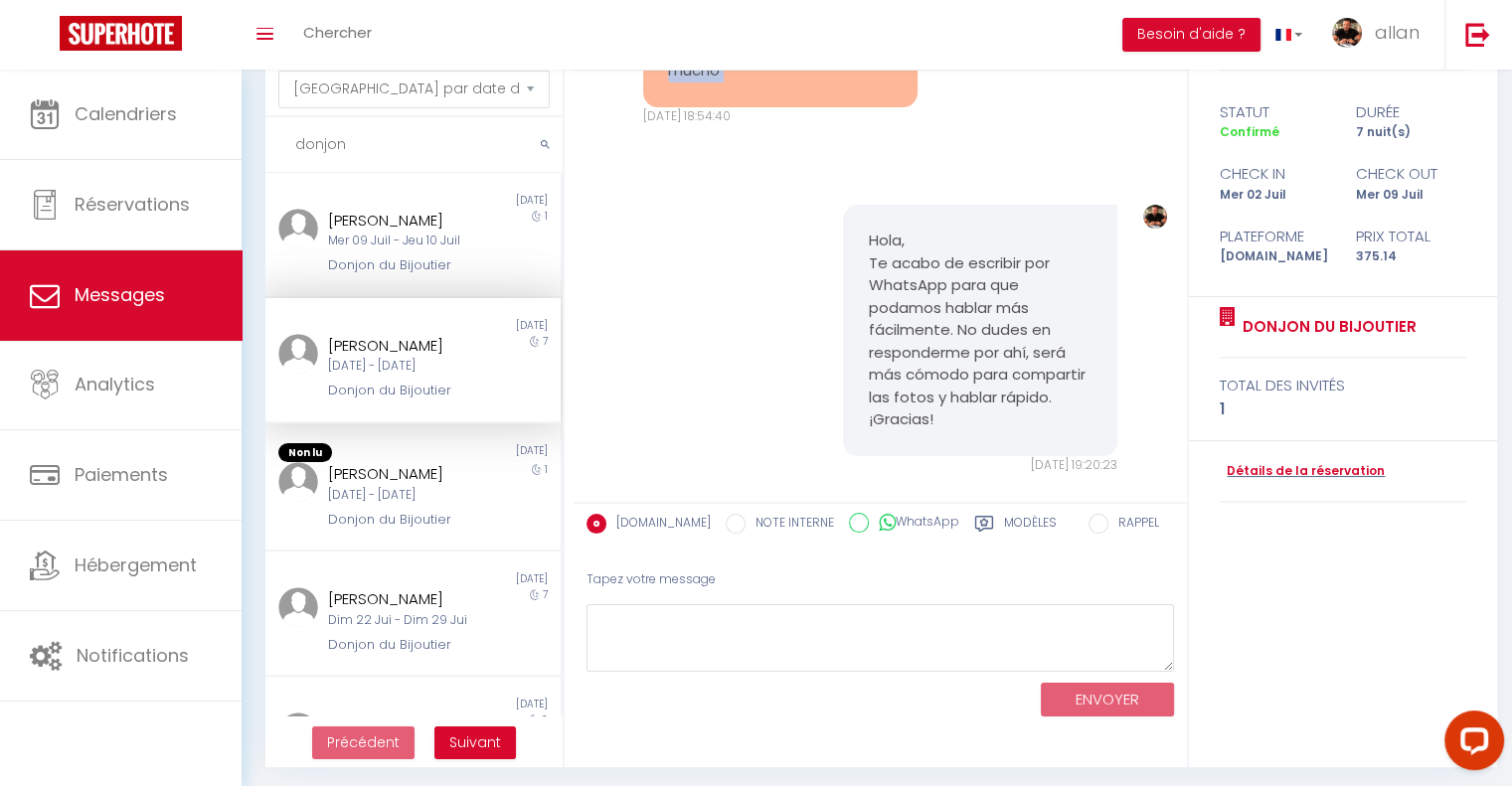 click on "Y estos días me está generando mucho cansancio y trngo que trabajar mucho, mucho" at bounding box center [780, 38] 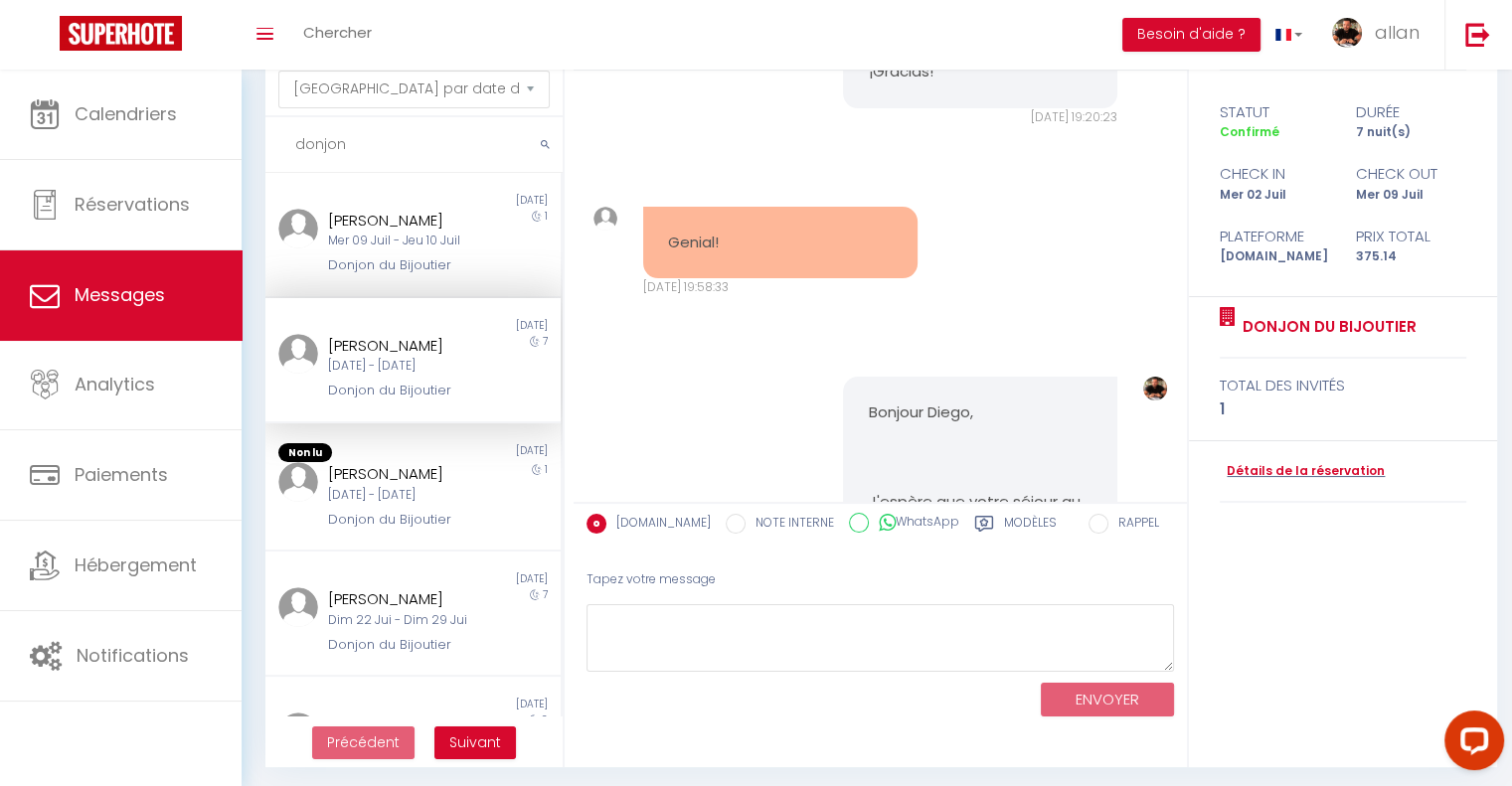 scroll, scrollTop: 10971, scrollLeft: 0, axis: vertical 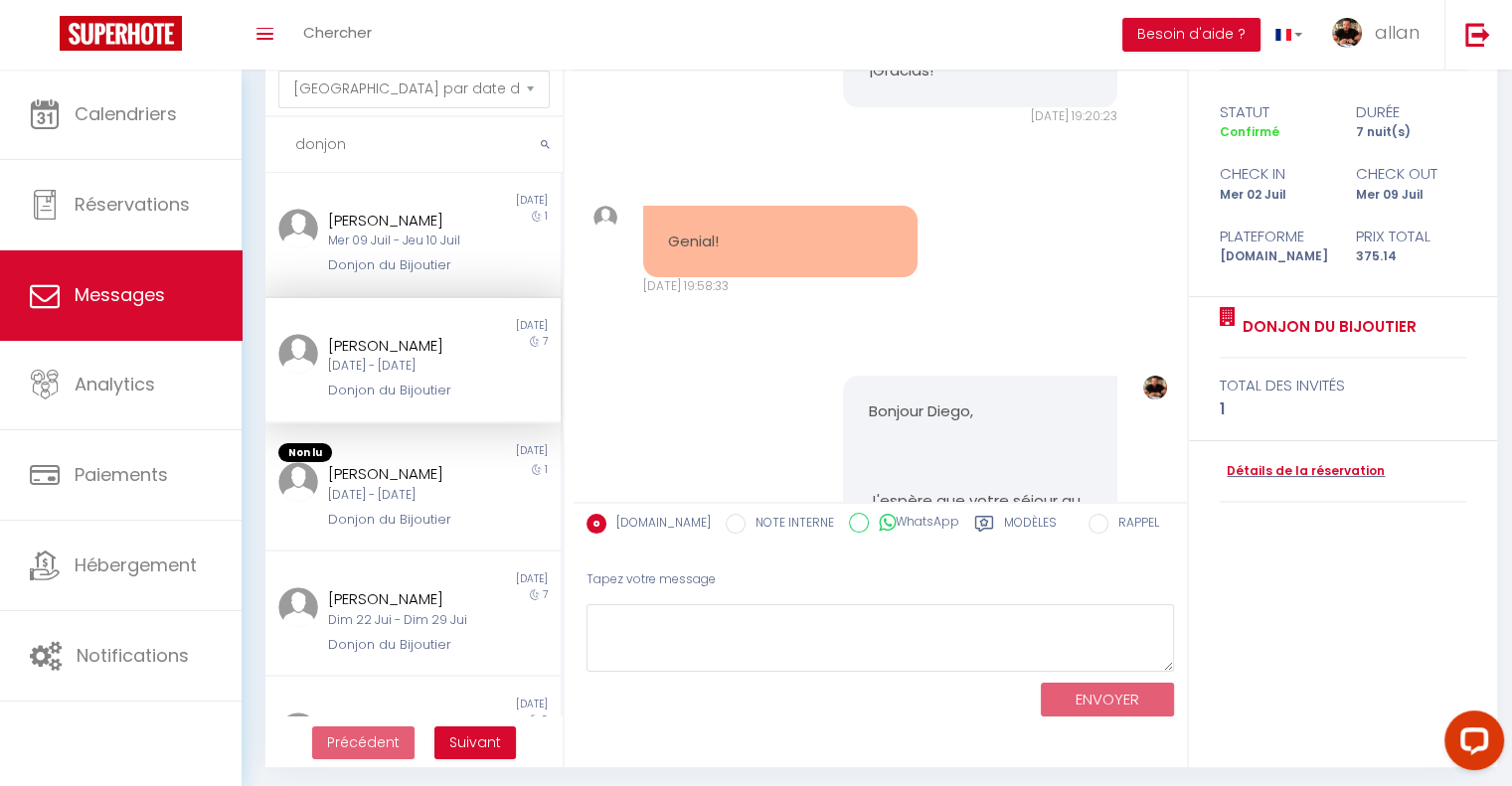 click on "Hola,
Te acabo de escribir por WhatsApp para que podamos hablar más fácilmente. No dudes en responderme por ahí, será más cómodo para compartir las fotos y hablar rápido.
¡Gracias!" at bounding box center (980, -19) 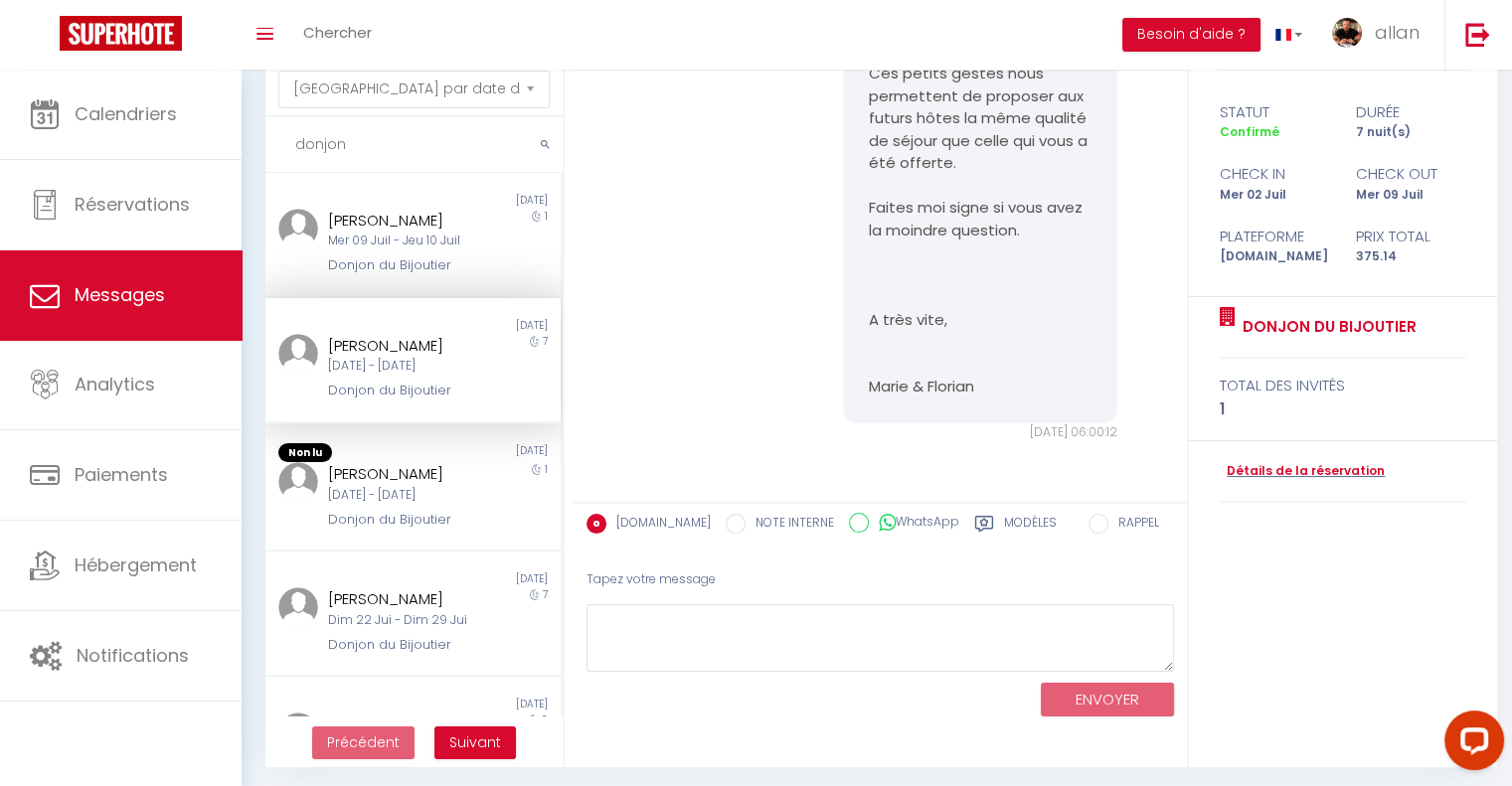 scroll, scrollTop: 12953, scrollLeft: 0, axis: vertical 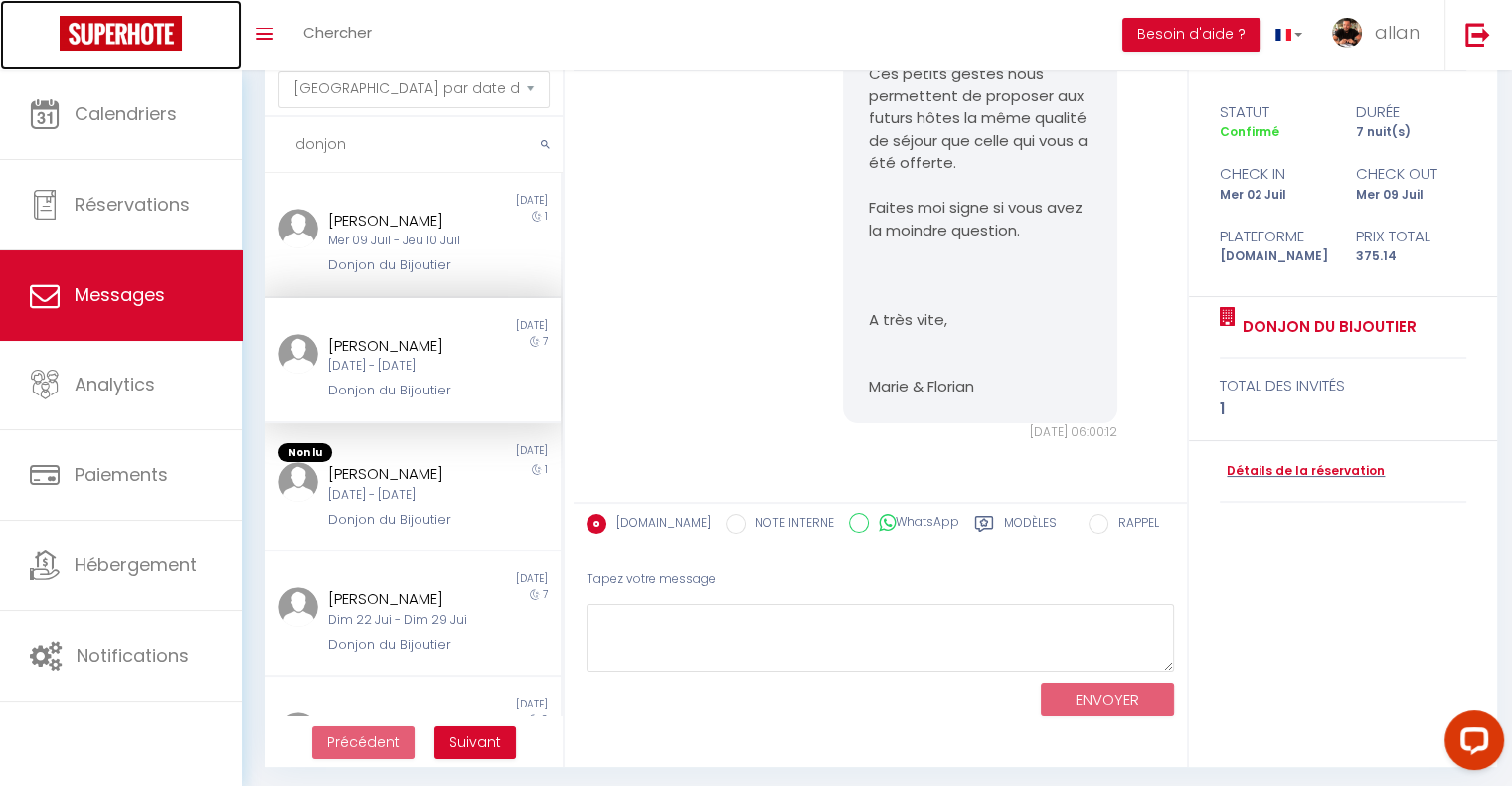 click at bounding box center [120, 33] 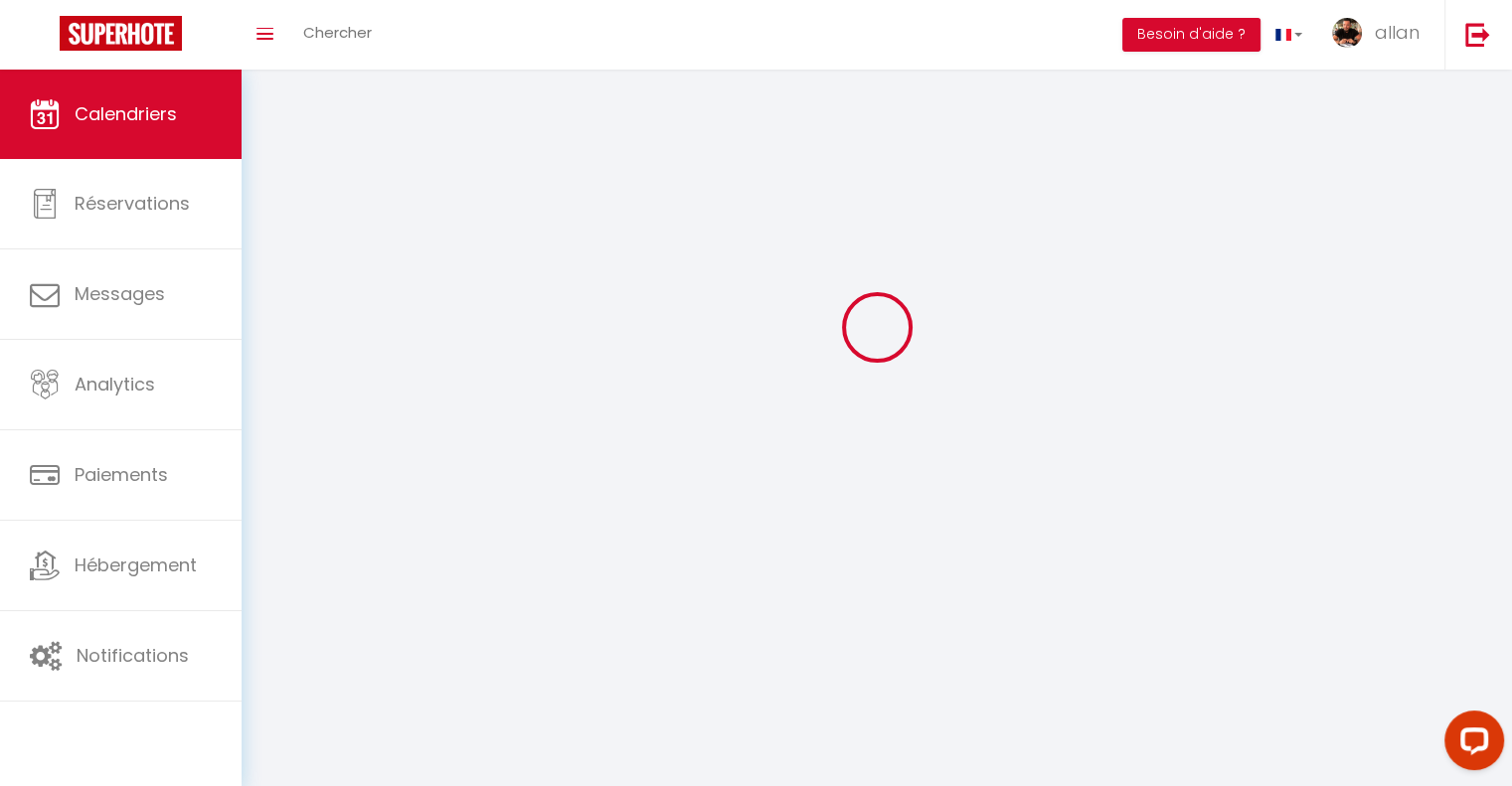 scroll, scrollTop: 0, scrollLeft: 0, axis: both 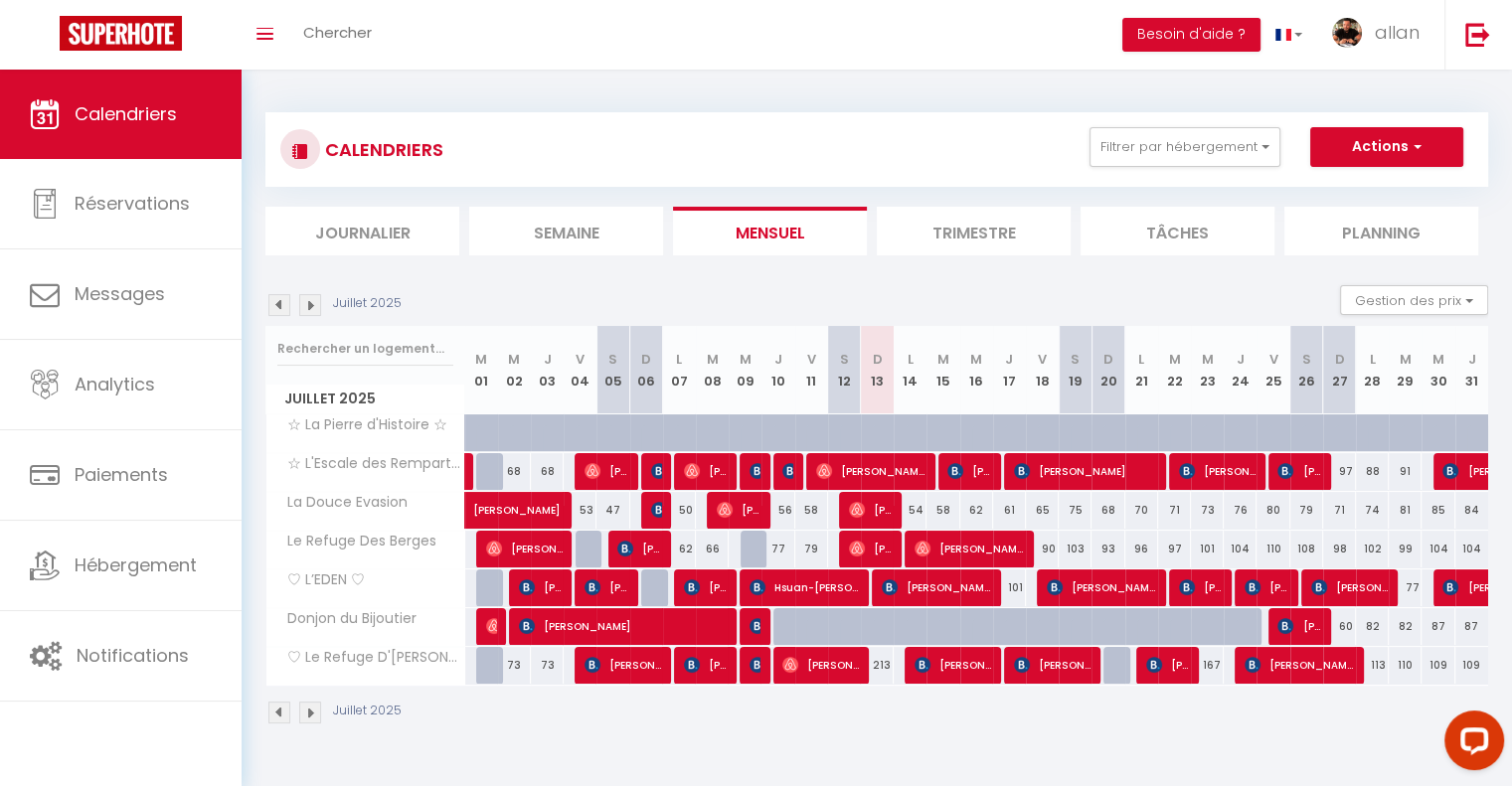 click at bounding box center [753, 627] 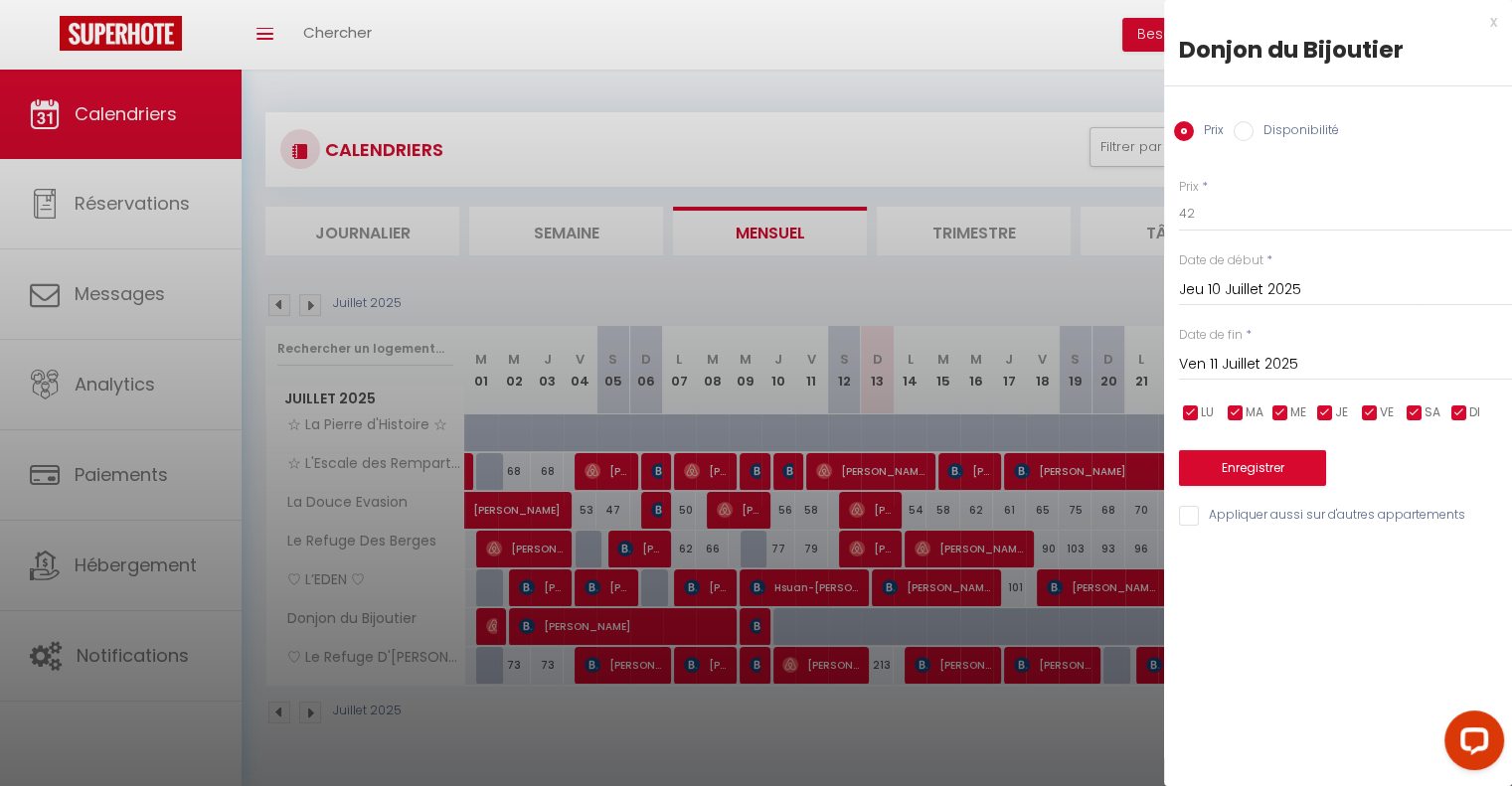 click at bounding box center (756, 393) 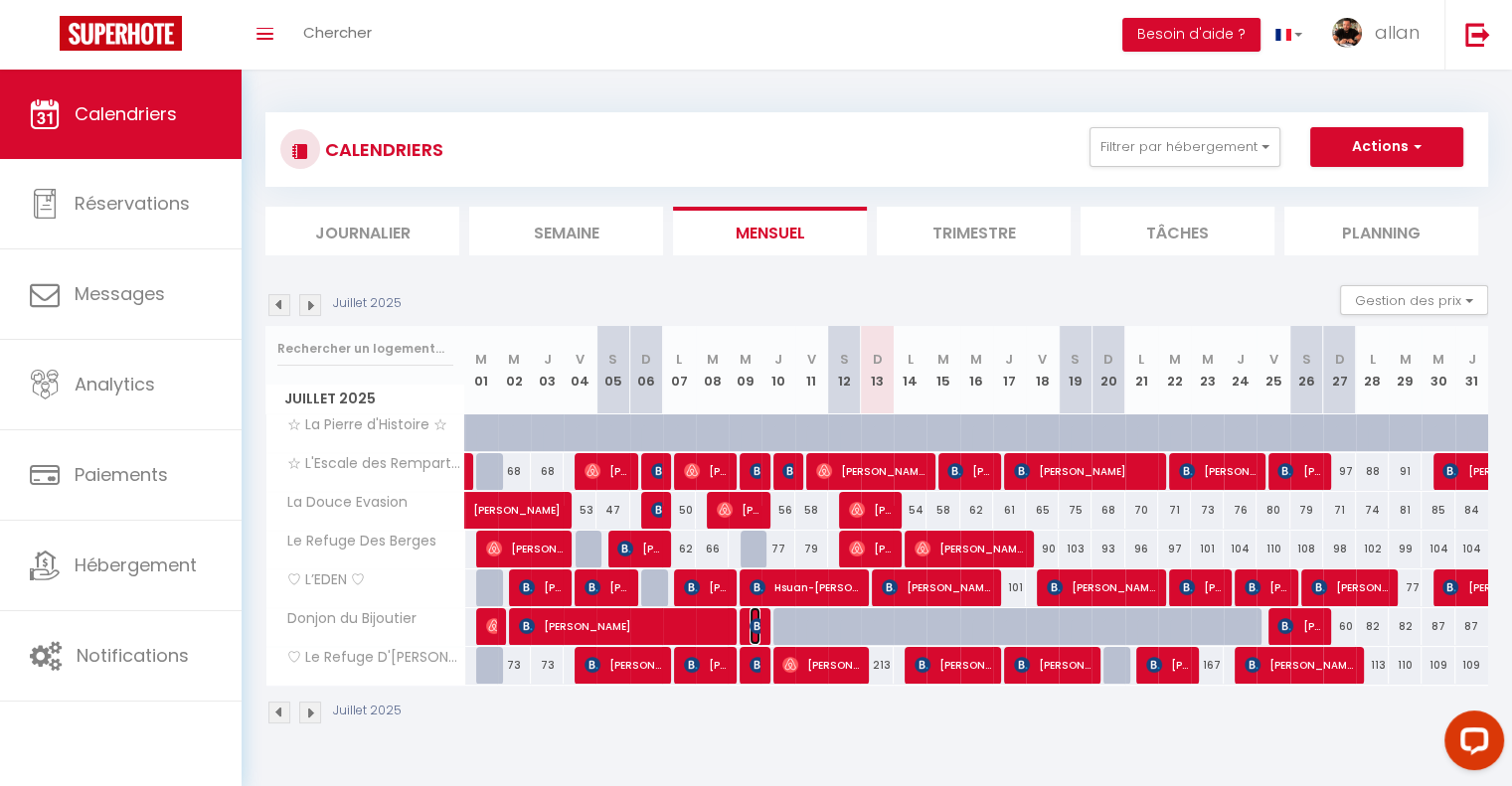 click at bounding box center [757, 626] 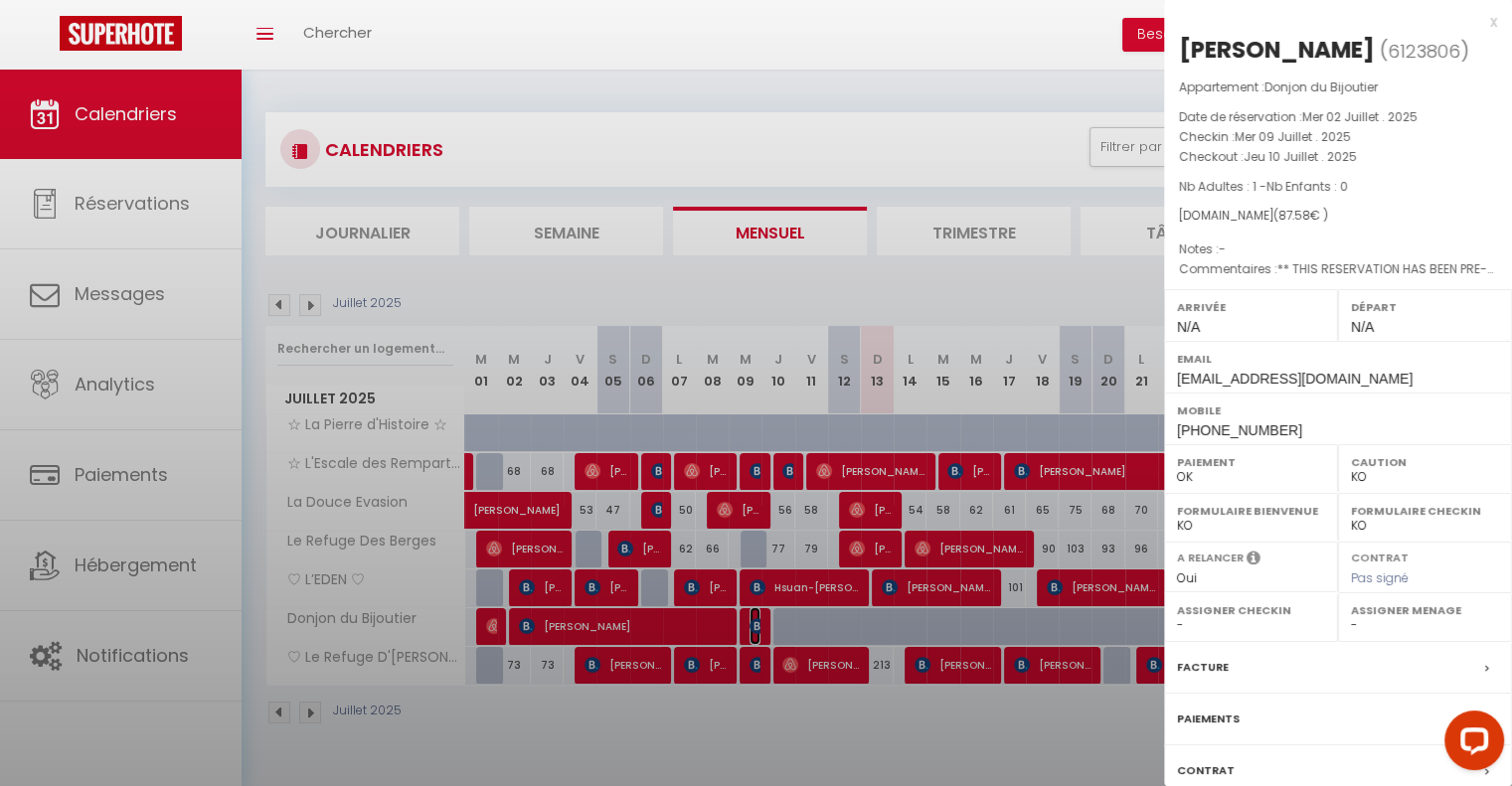 select on "30339" 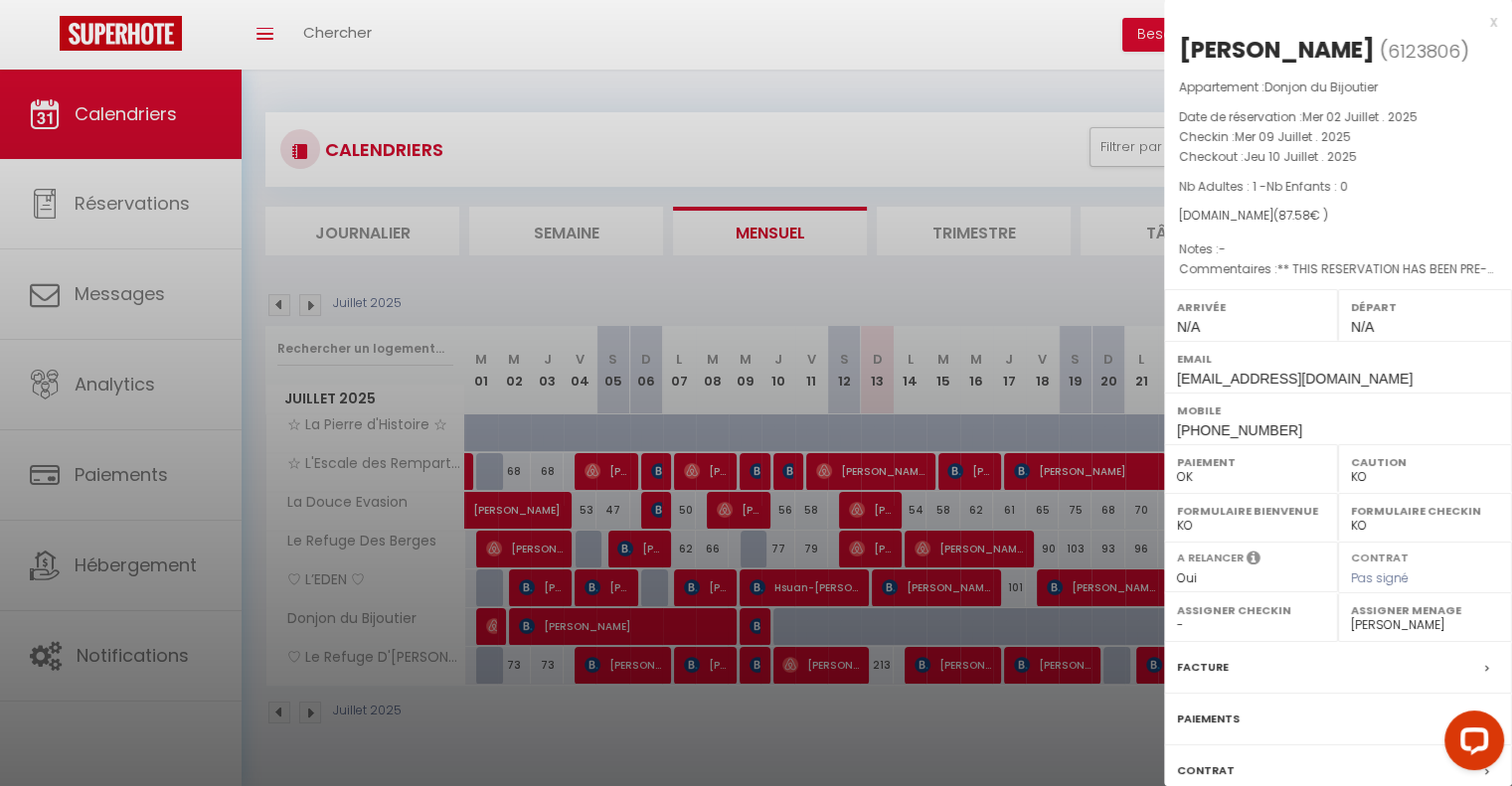 click at bounding box center (756, 393) 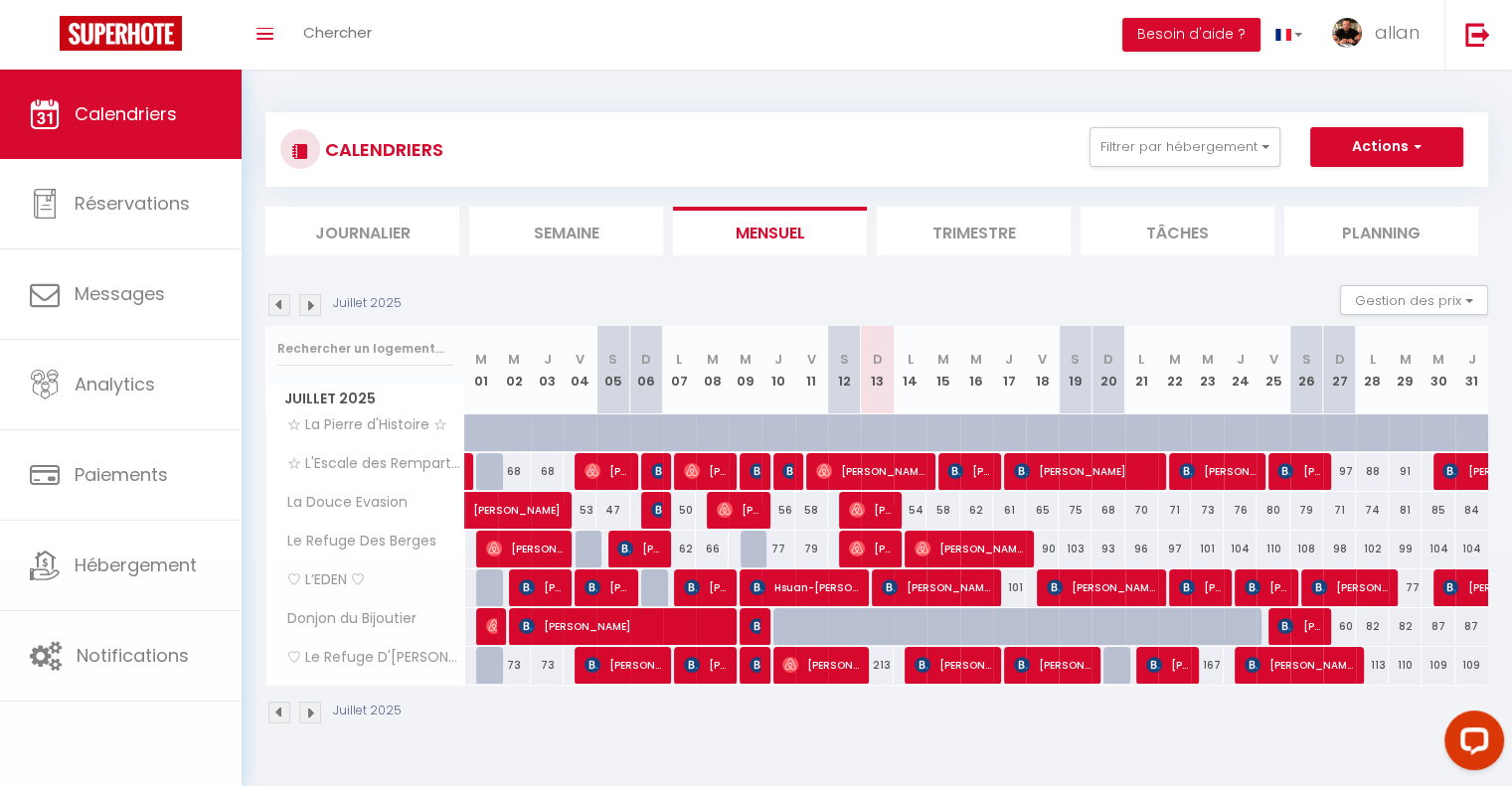 click on "Coaching SuperHote ce soir à 18h00, pour participer:  [URL][DOMAIN_NAME][SECURITY_DATA]   ×     Toggle navigation       Toggle Search     Toggle menubar     Chercher   BUTTON
Besoin d'aide ?
[PERSON_NAME]        Équipe     Résultat de la recherche   Aucun résultat     Calendriers     Réservations     Messages     Analytics      Paiements     Hébergement     Notifications                 Résultat de la recherche   Id   Appart   Voyageur    Checkin   Checkout   Nuits   Pers.   Plateforme   Statut     Résultat de la recherche   Aucun résultat           CALENDRIERS
Filtrer par hébergement
Tous       ☆ La Pierre d'Histoire ☆     ♡ L’EDEN ♡     Donjon du Bijoutier     ♡ Le Refuge D'[PERSON_NAME] ♡     La Douce Evasion     Le Refuge Des Berges     ☆ L'Escale des Remparts ☆    Effacer   Sauvegarder     Nouvelle réservation   Exporter les réservations" at bounding box center [756, 462] 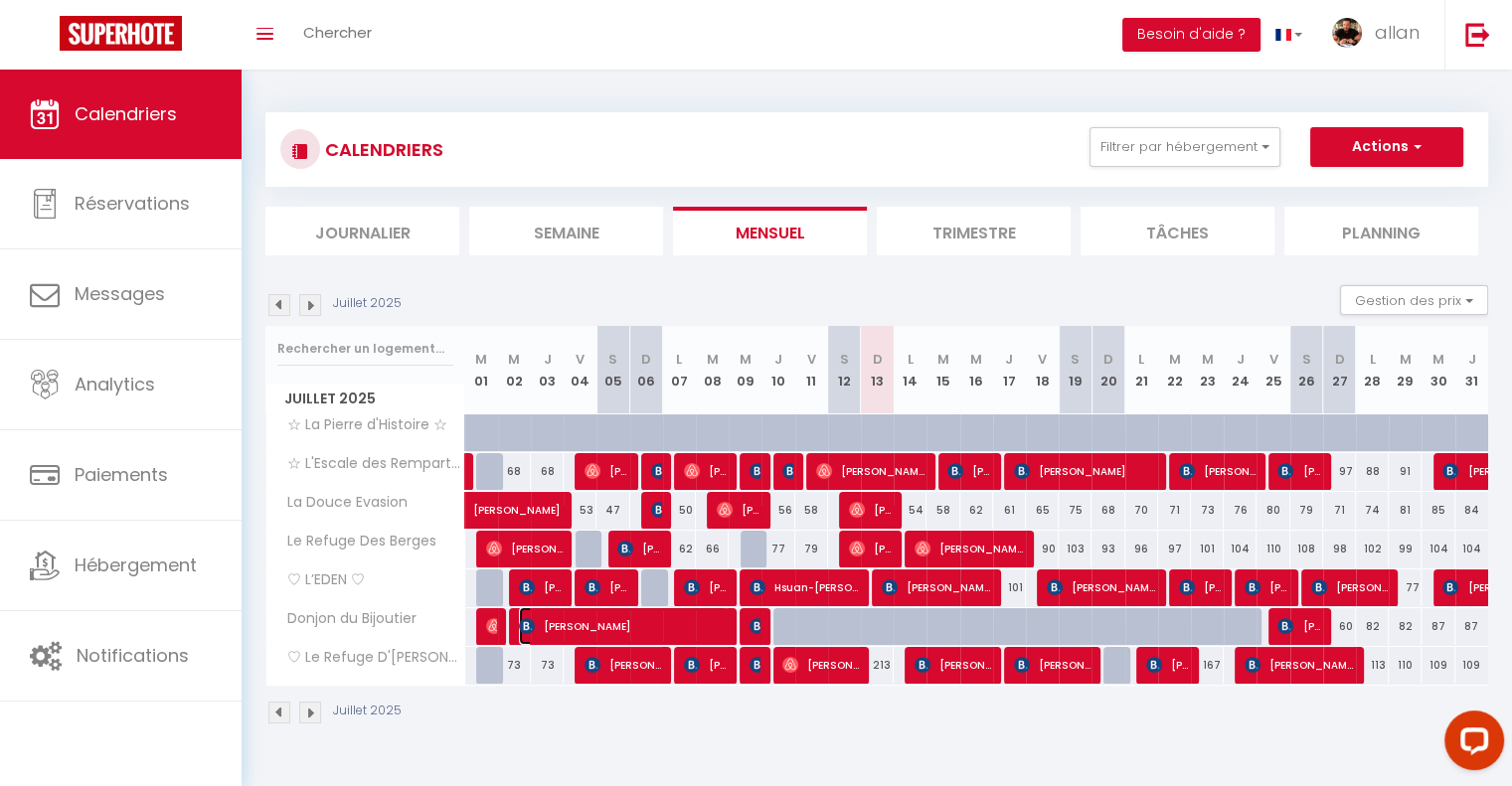 click on "[PERSON_NAME]" at bounding box center (622, 626) 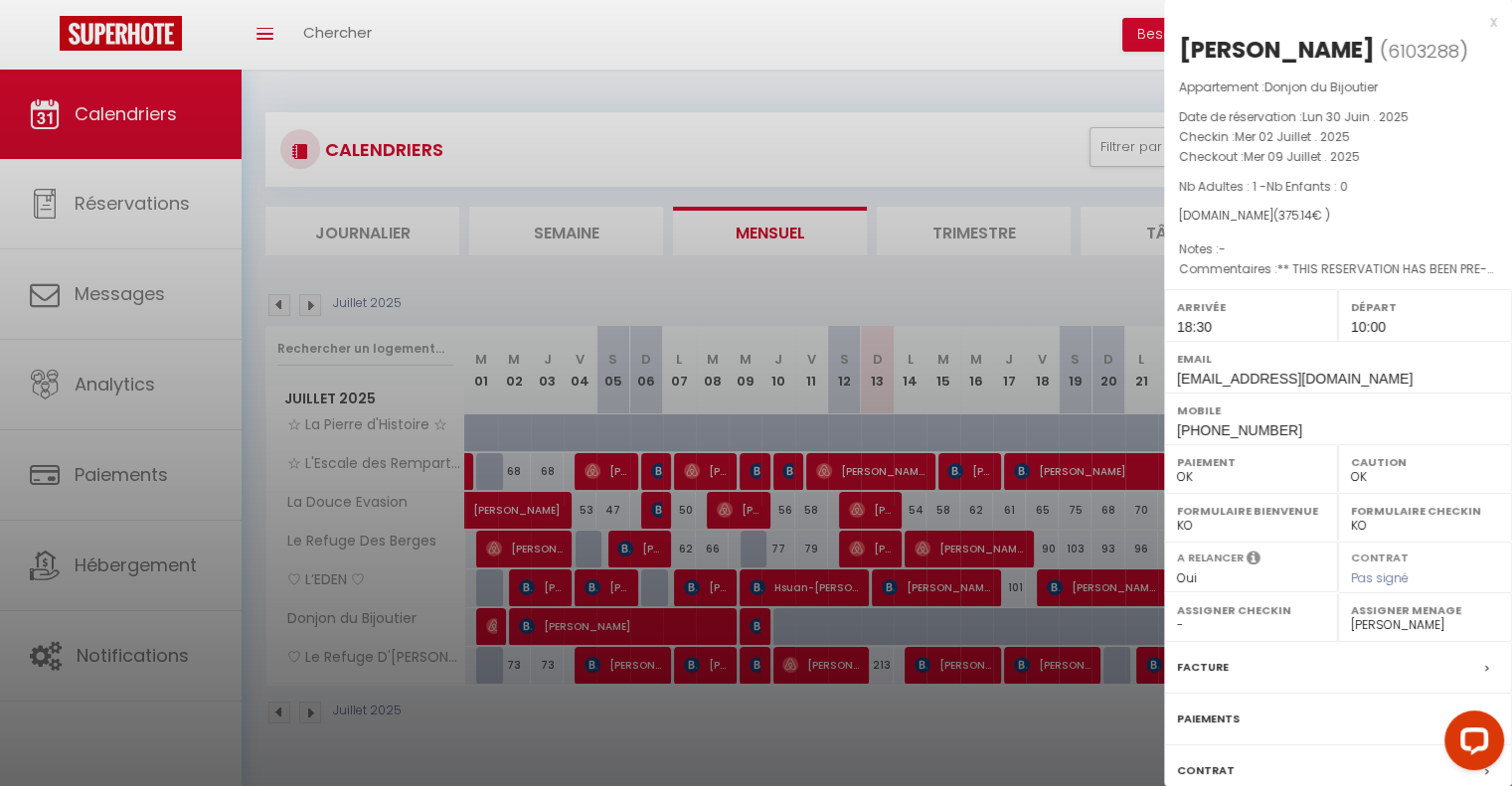 click at bounding box center (756, 393) 